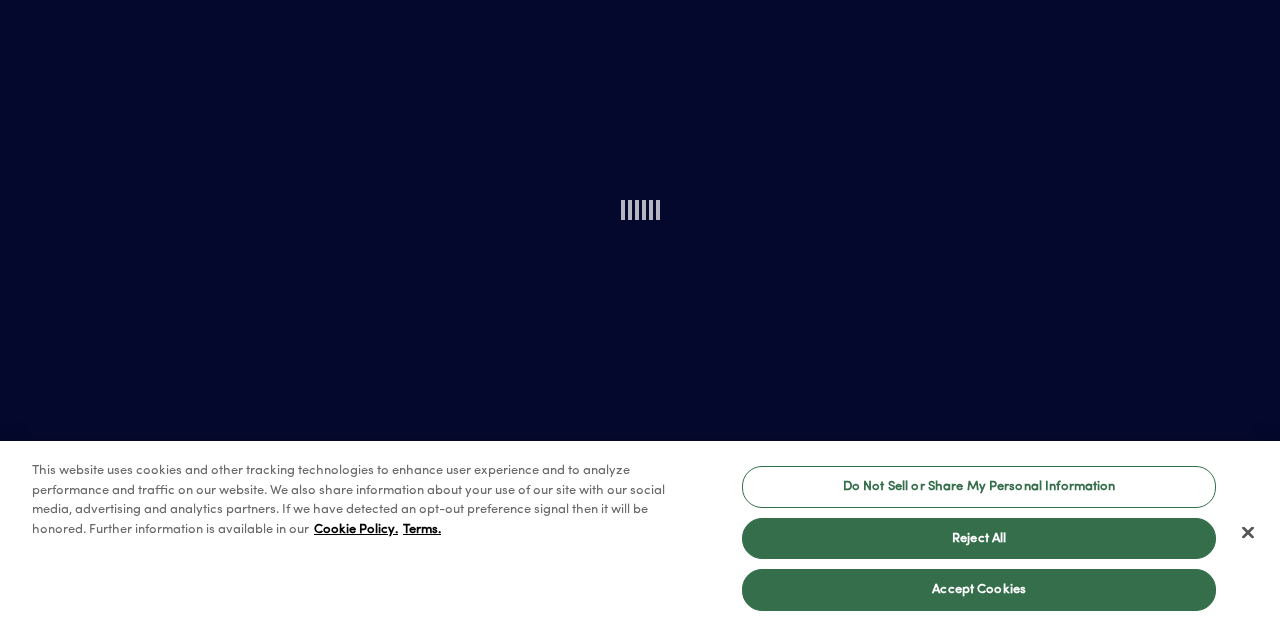 scroll, scrollTop: 0, scrollLeft: 0, axis: both 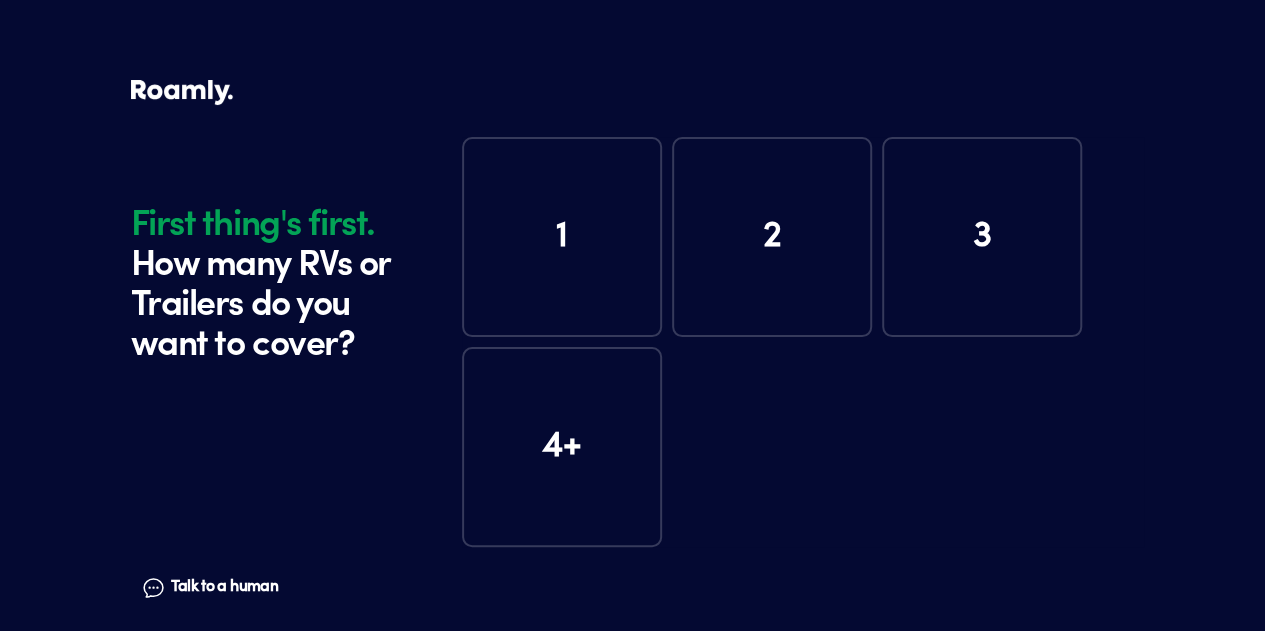 click on "1" at bounding box center (562, 237) 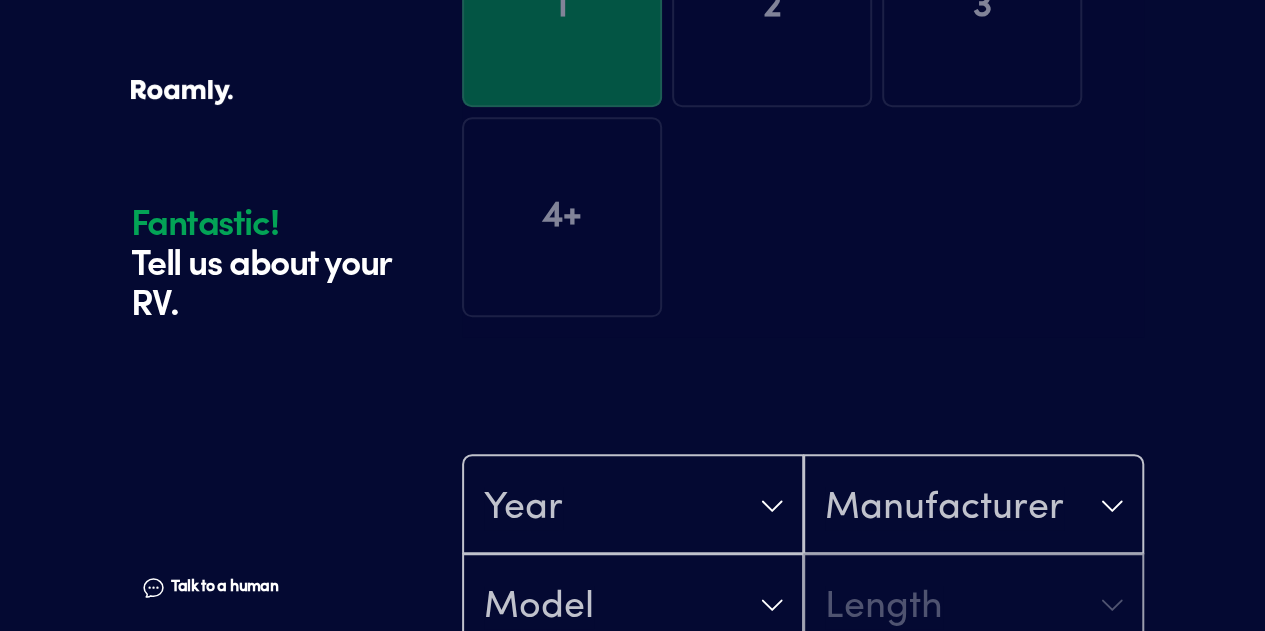 scroll, scrollTop: 390, scrollLeft: 0, axis: vertical 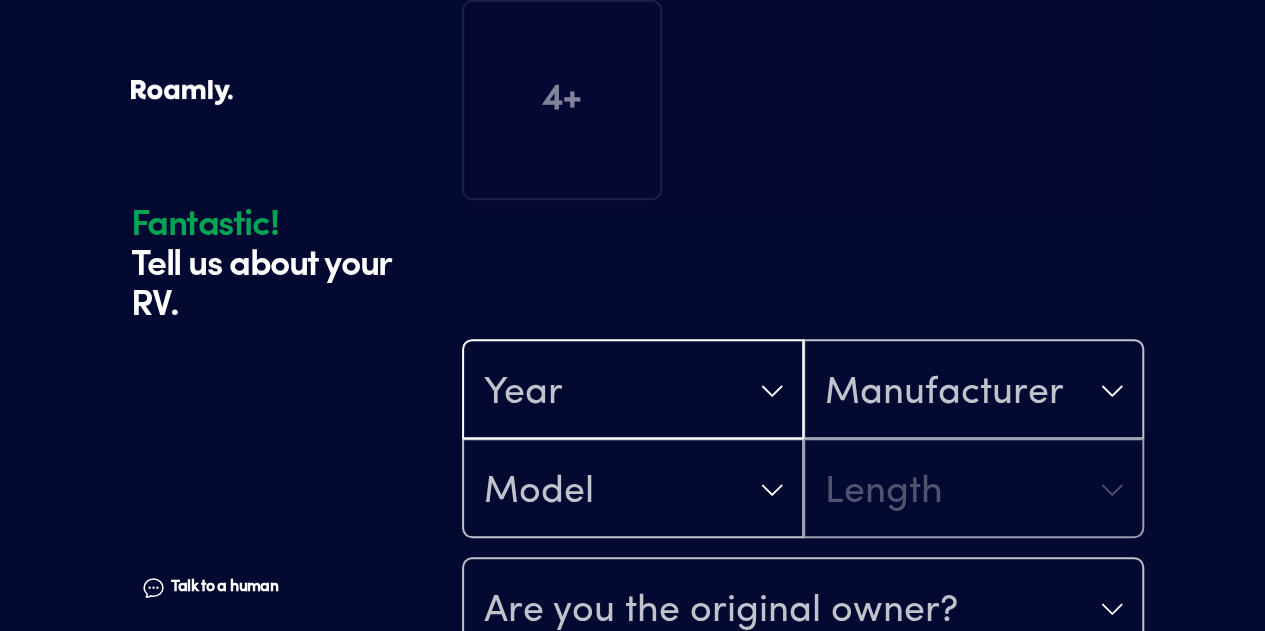 click on "Year" at bounding box center (633, 391) 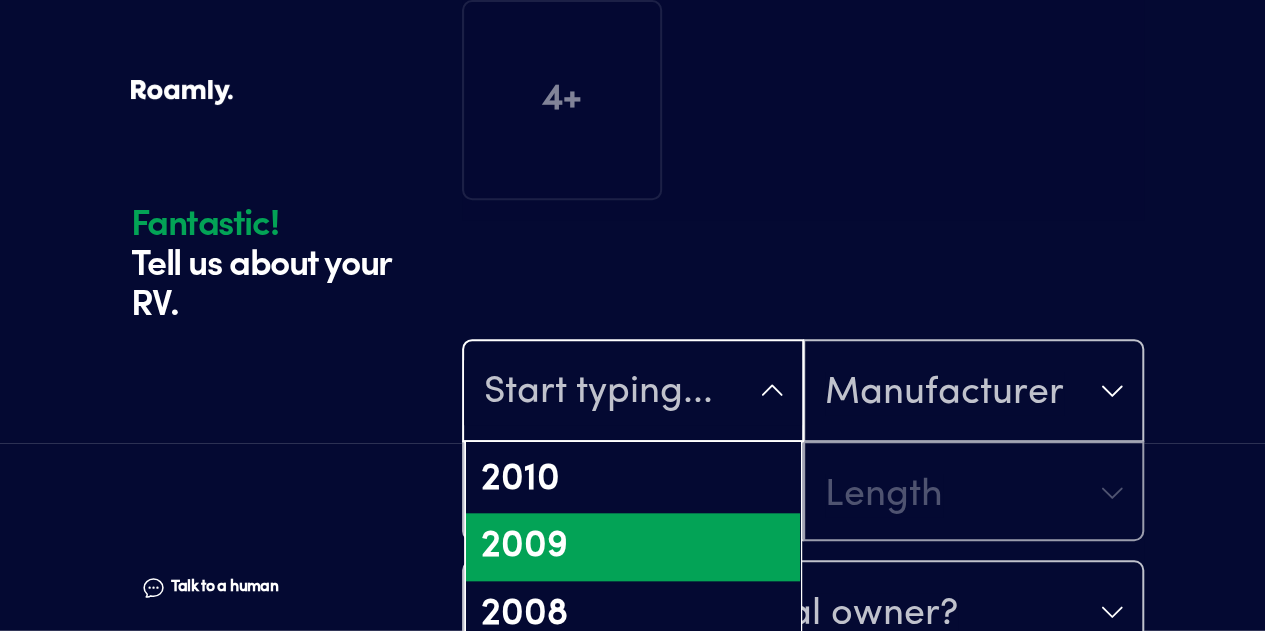 scroll, scrollTop: 1100, scrollLeft: 0, axis: vertical 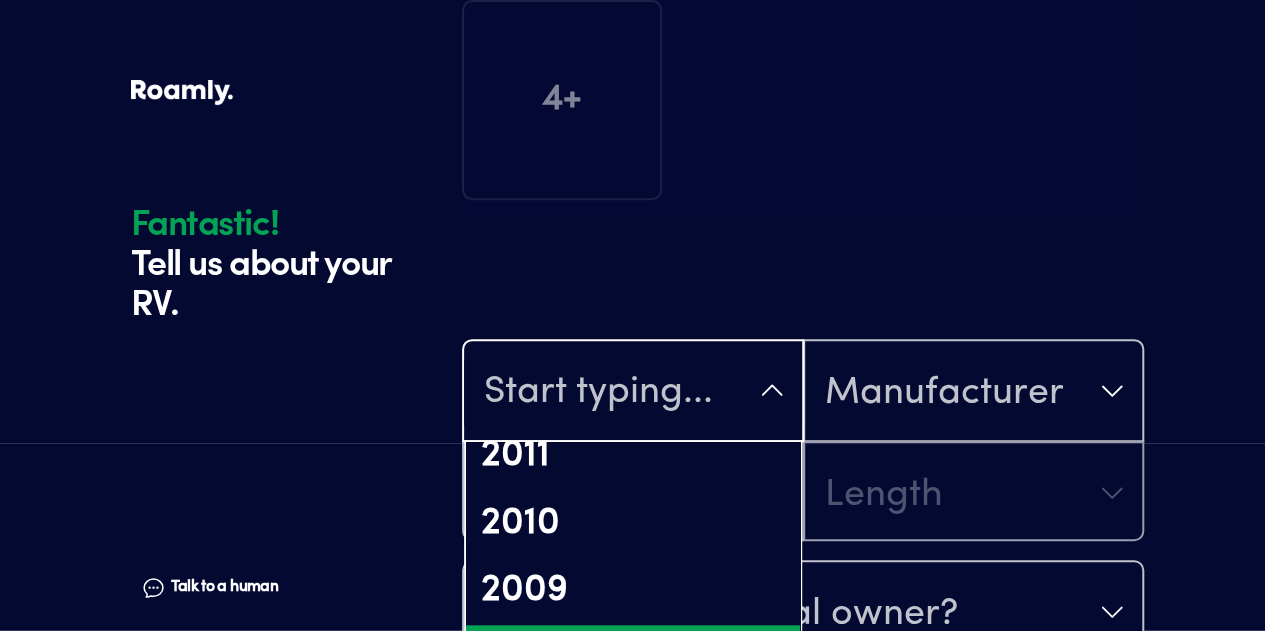 click on "2008" at bounding box center [633, 659] 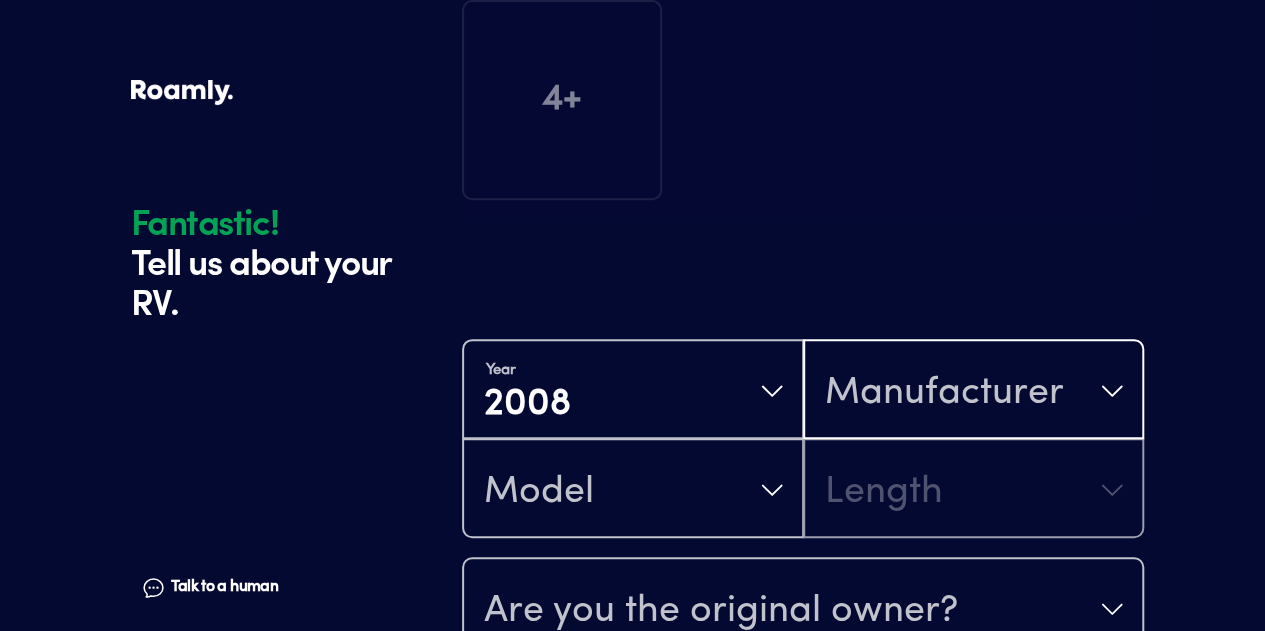 click on "Manufacturer" at bounding box center [974, 391] 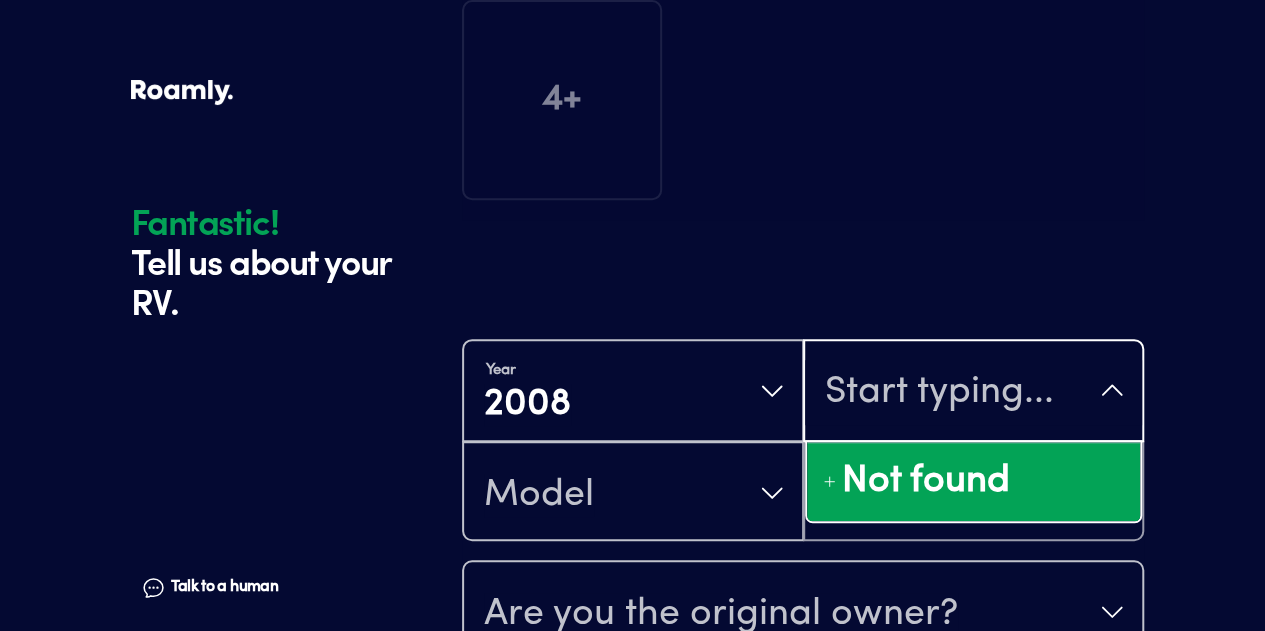 click at bounding box center (974, 392) 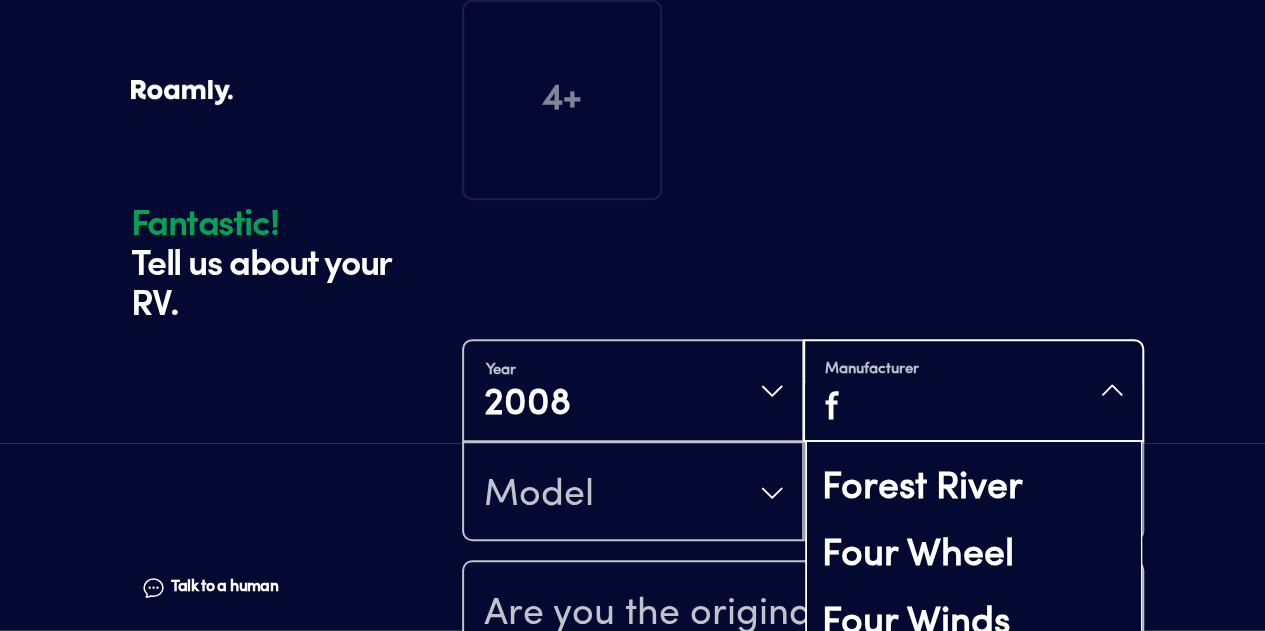 scroll, scrollTop: 0, scrollLeft: 0, axis: both 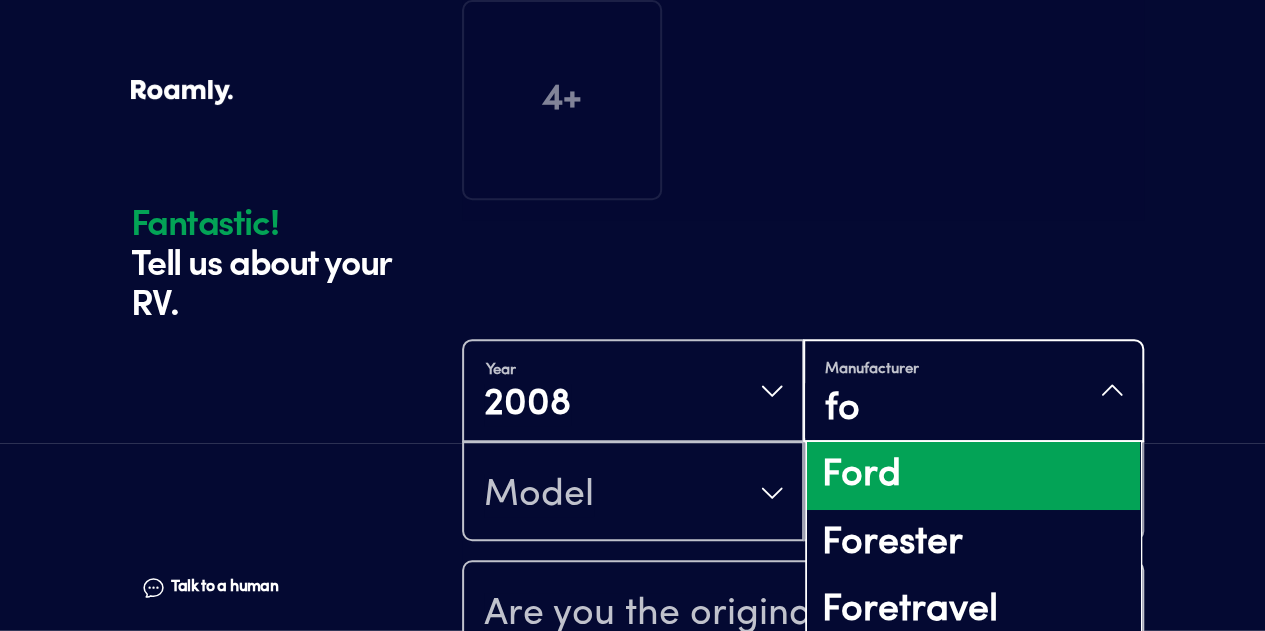 type on "fo" 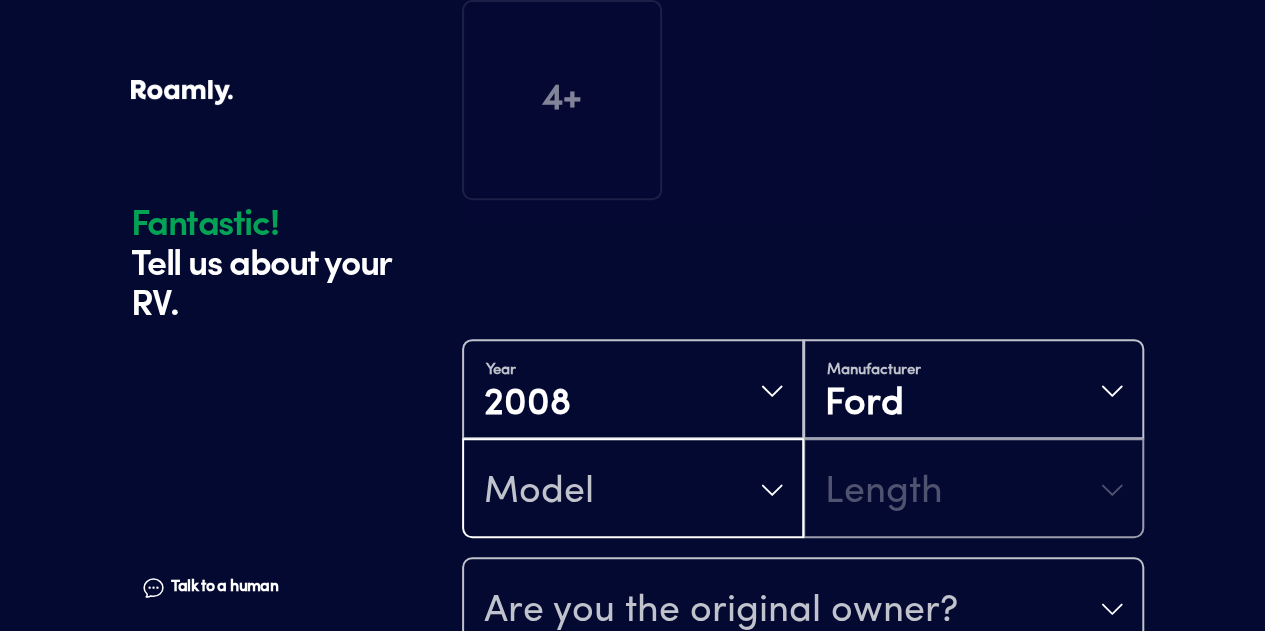 click on "Model" at bounding box center [633, 490] 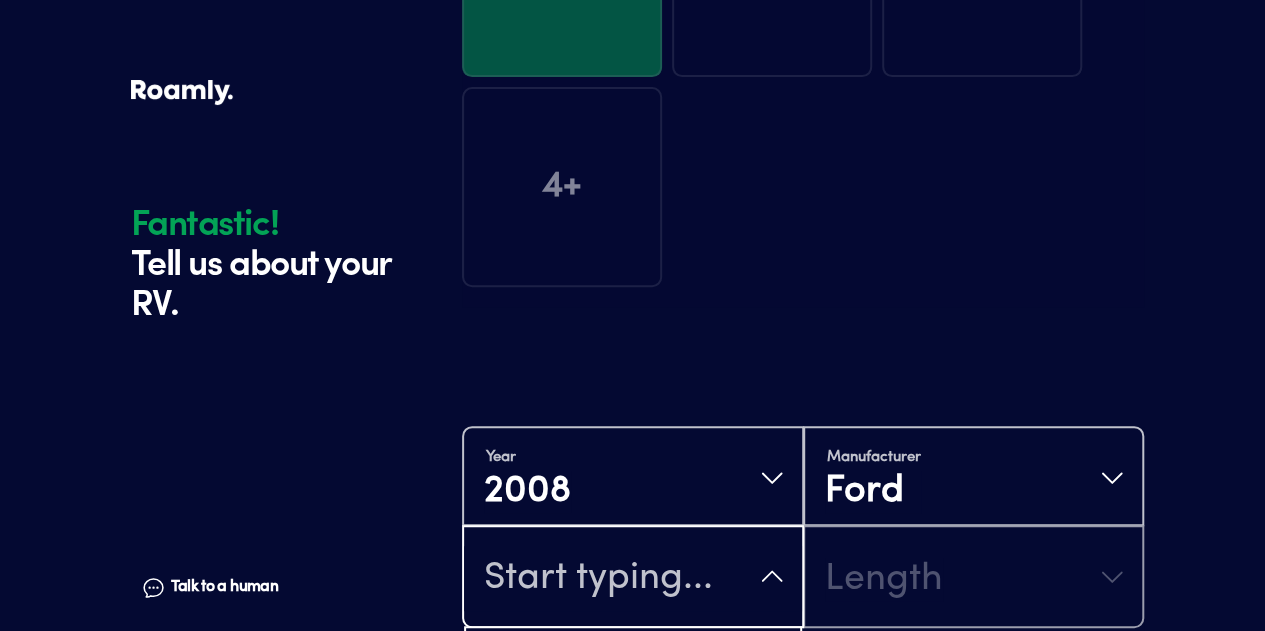 scroll, scrollTop: 248, scrollLeft: 0, axis: vertical 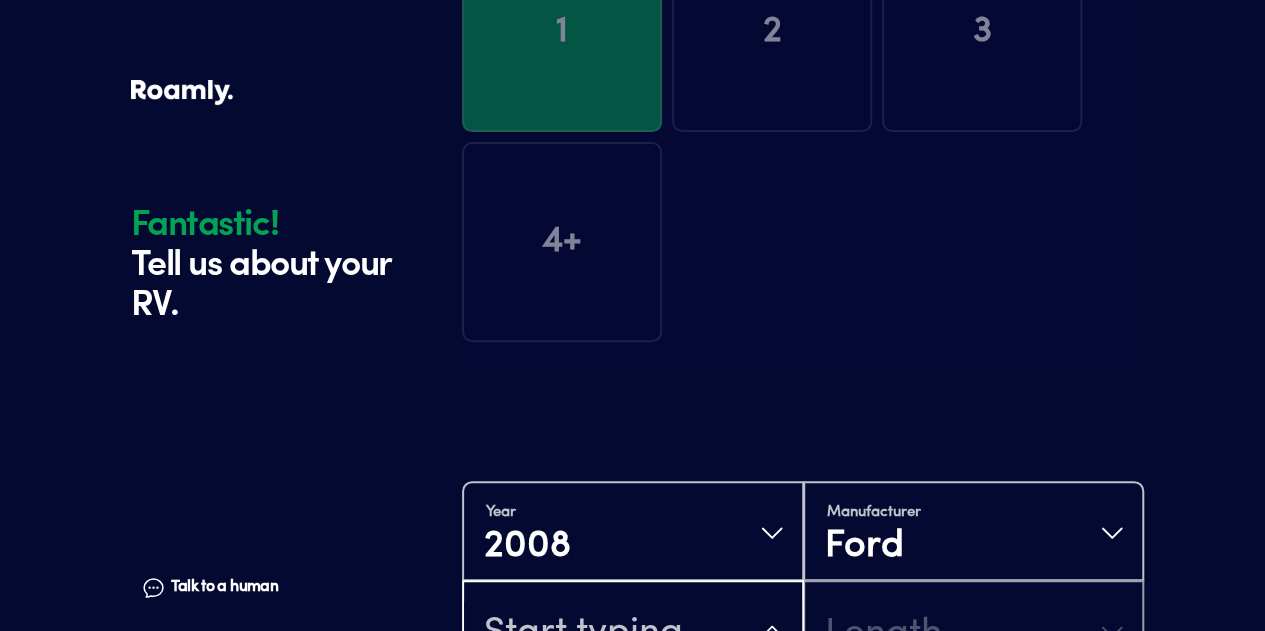 click on "Not found" at bounding box center (633, 791) 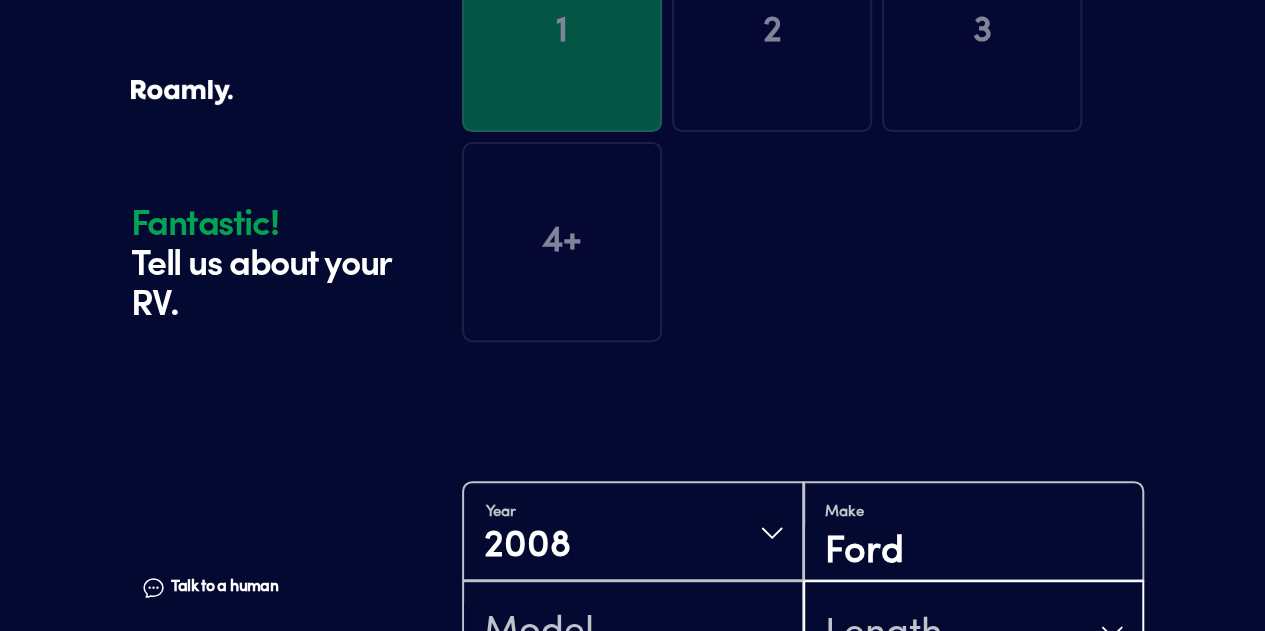 click on "Length" at bounding box center [884, 634] 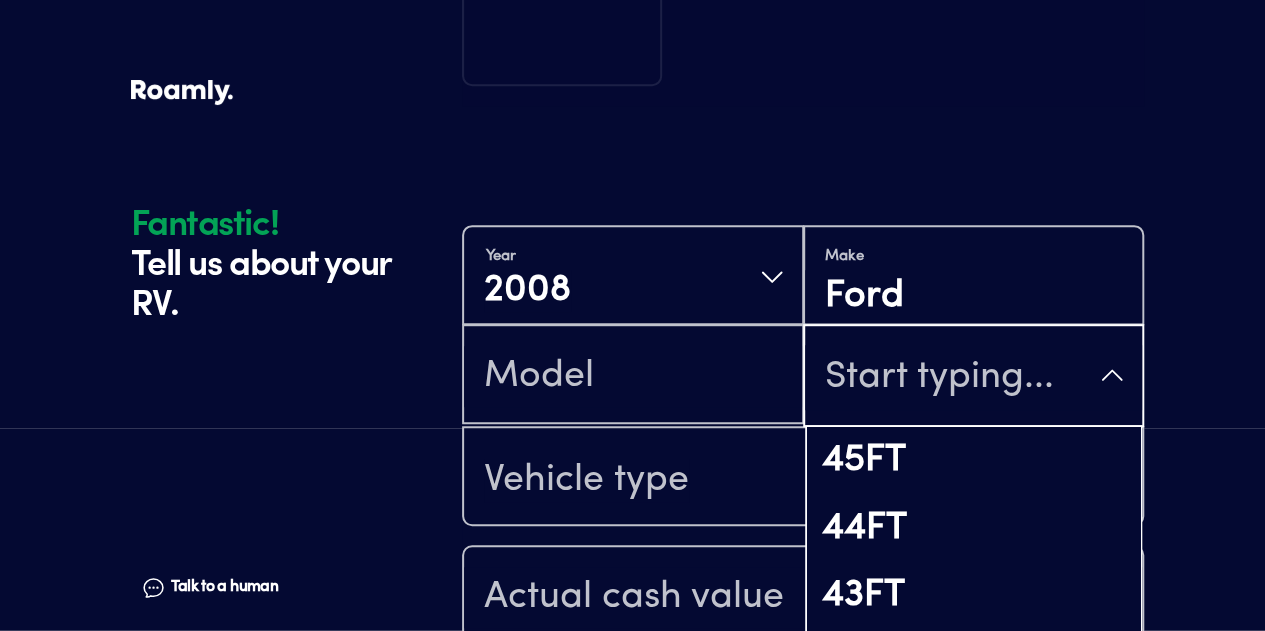 scroll, scrollTop: 548, scrollLeft: 0, axis: vertical 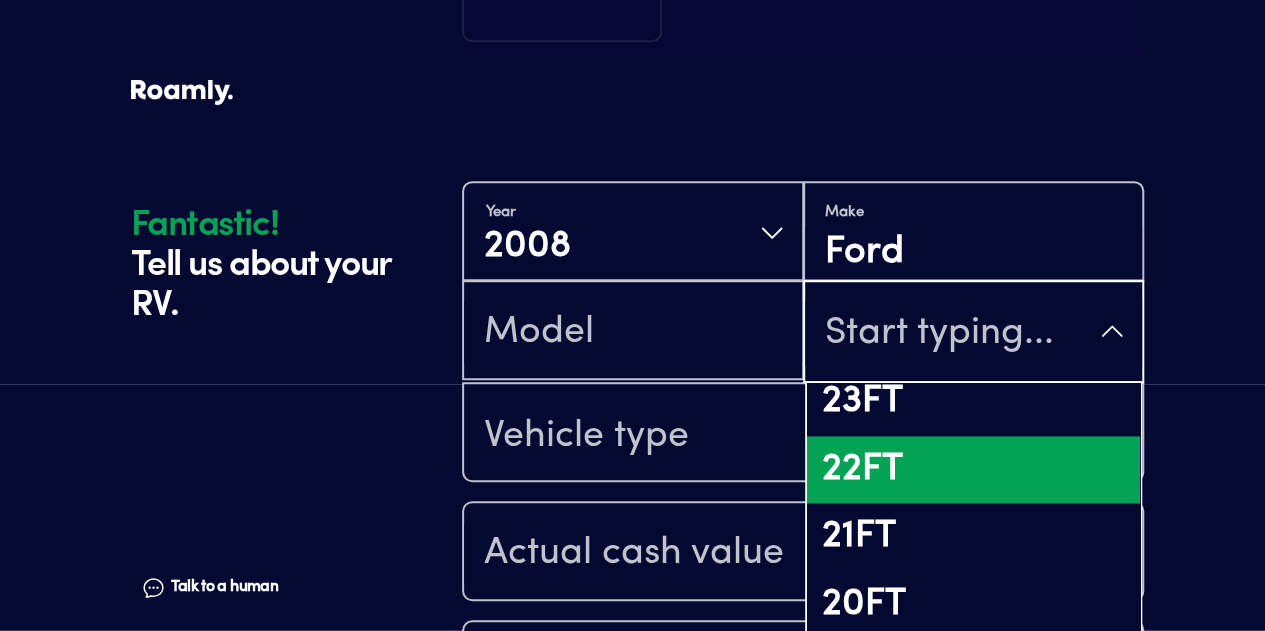 click on "22FT" at bounding box center (974, 470) 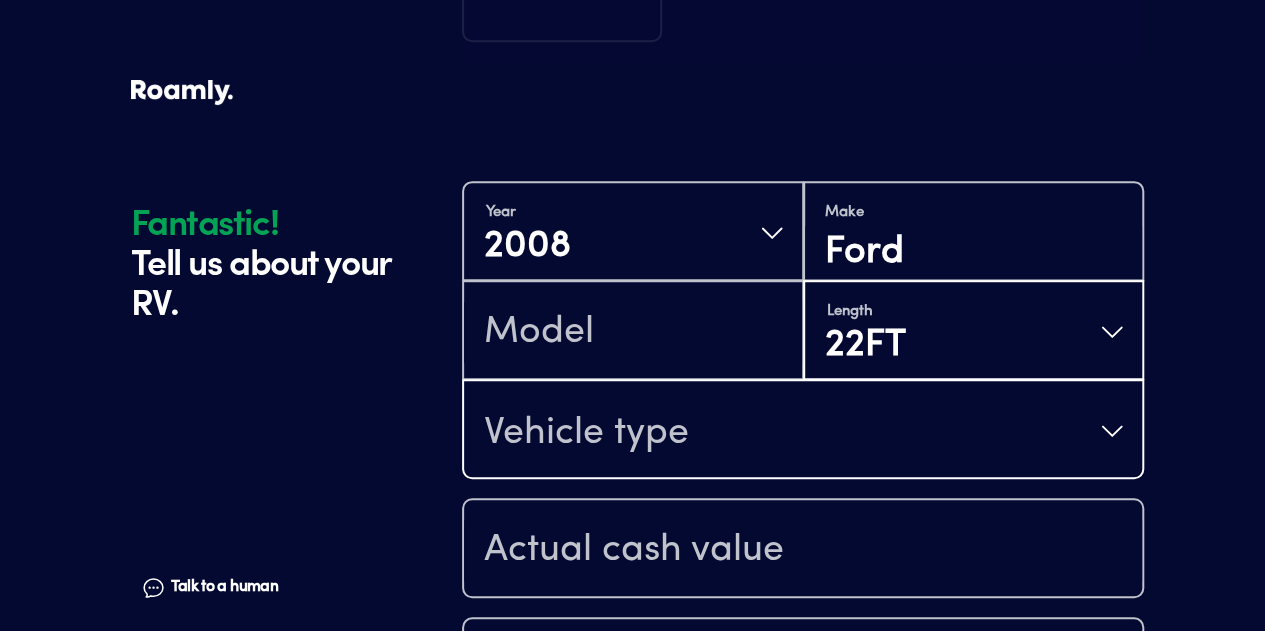 click on "Vehicle type" at bounding box center (803, 431) 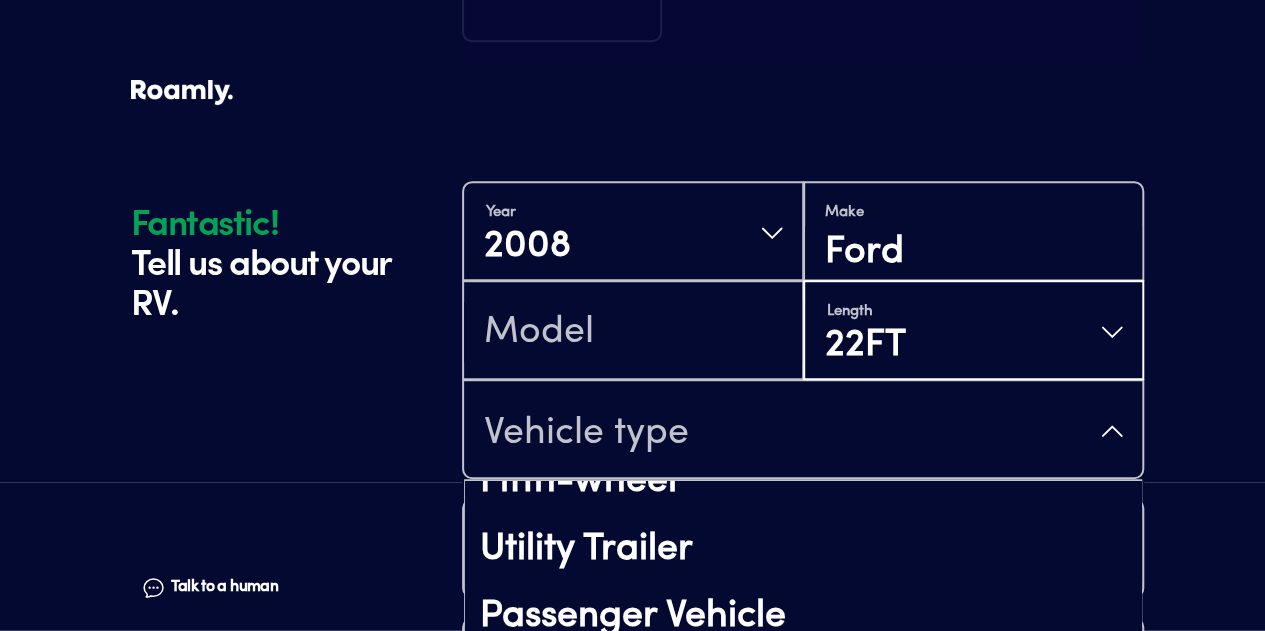 scroll, scrollTop: 447, scrollLeft: 0, axis: vertical 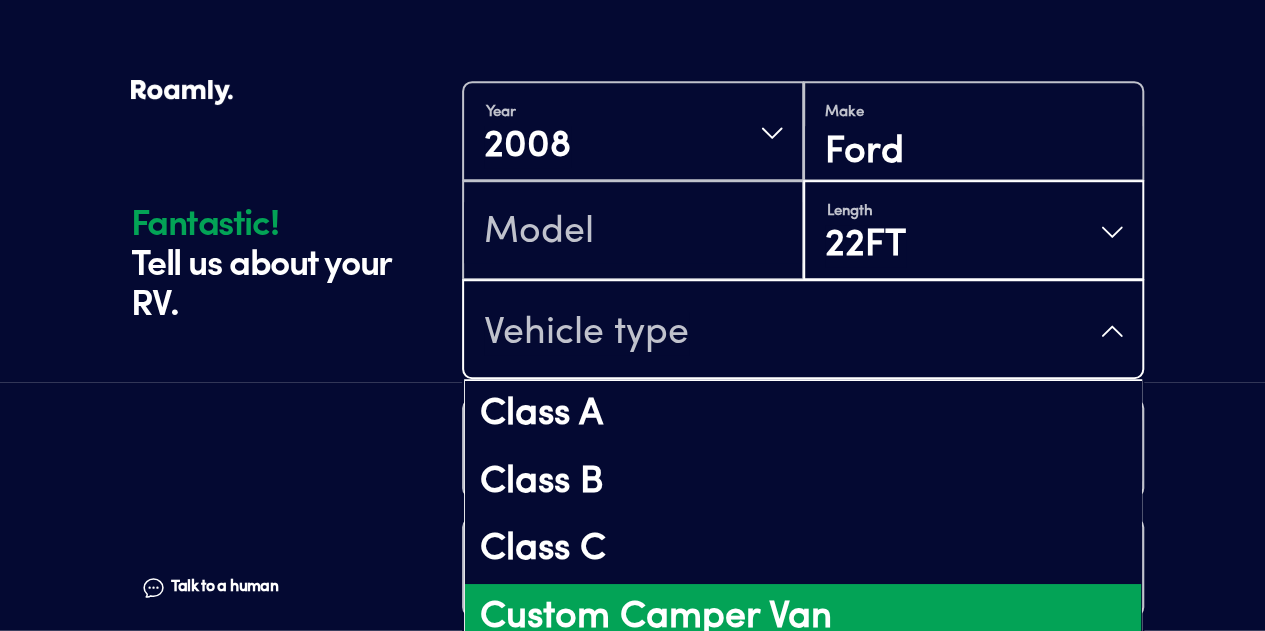 click on "Custom Camper Van" at bounding box center (803, 618) 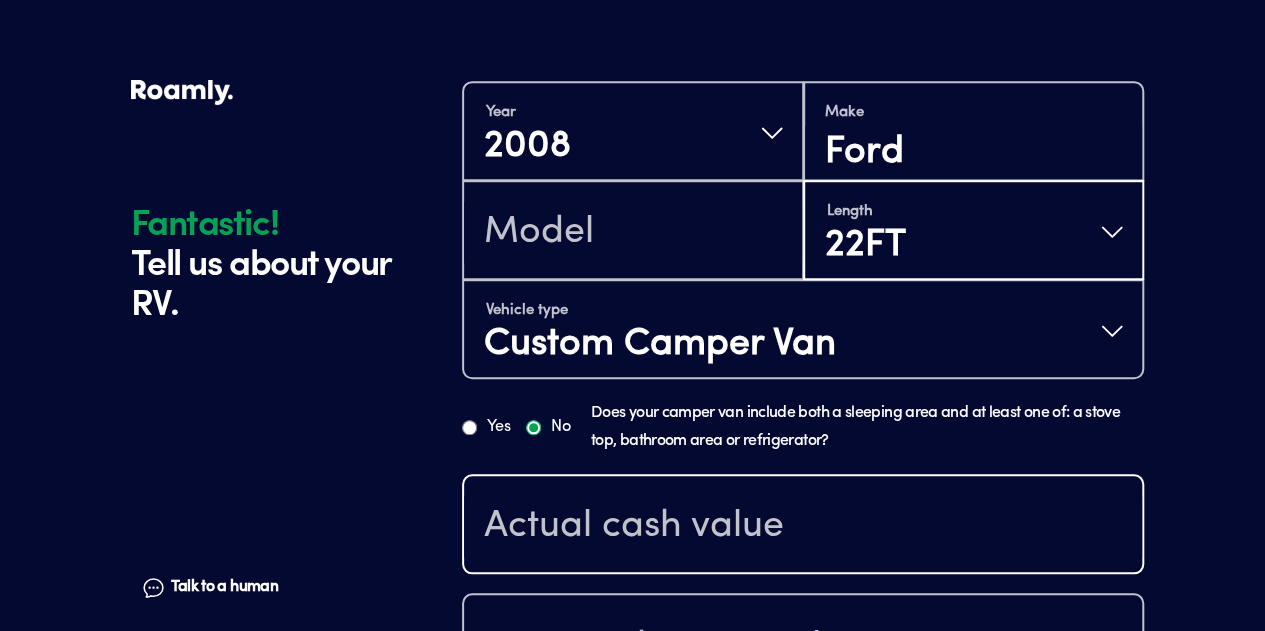 click at bounding box center (803, 526) 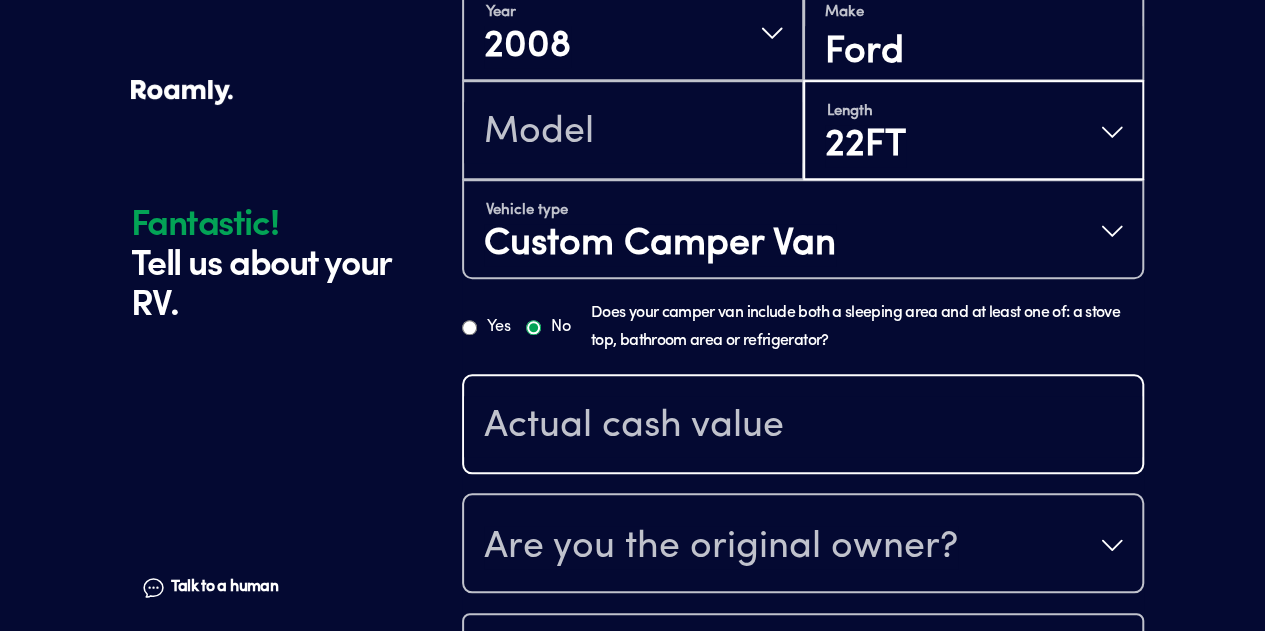 scroll, scrollTop: 648, scrollLeft: 0, axis: vertical 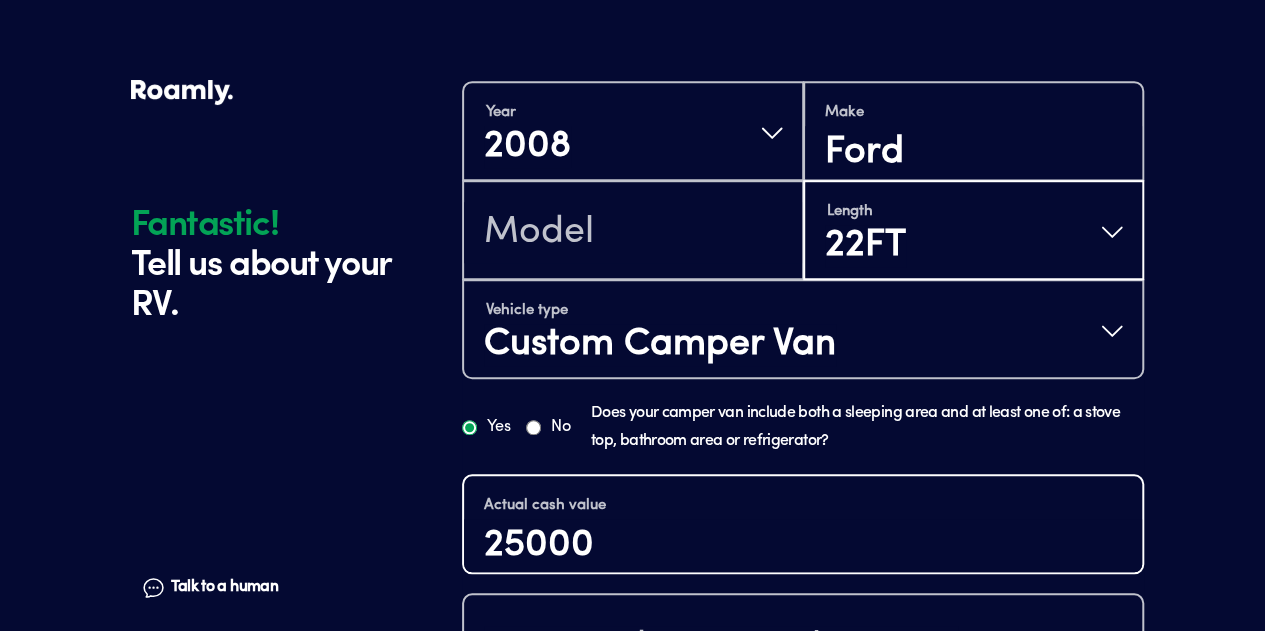 type on "25000" 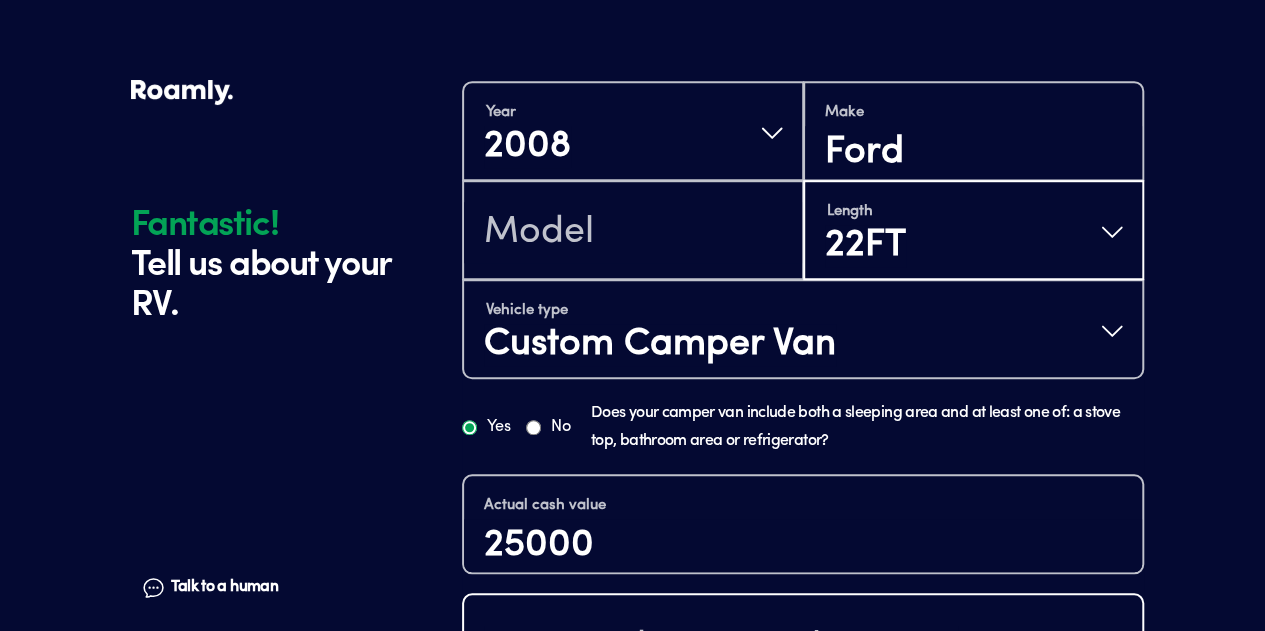 click on "Are you the original owner?" at bounding box center [721, 647] 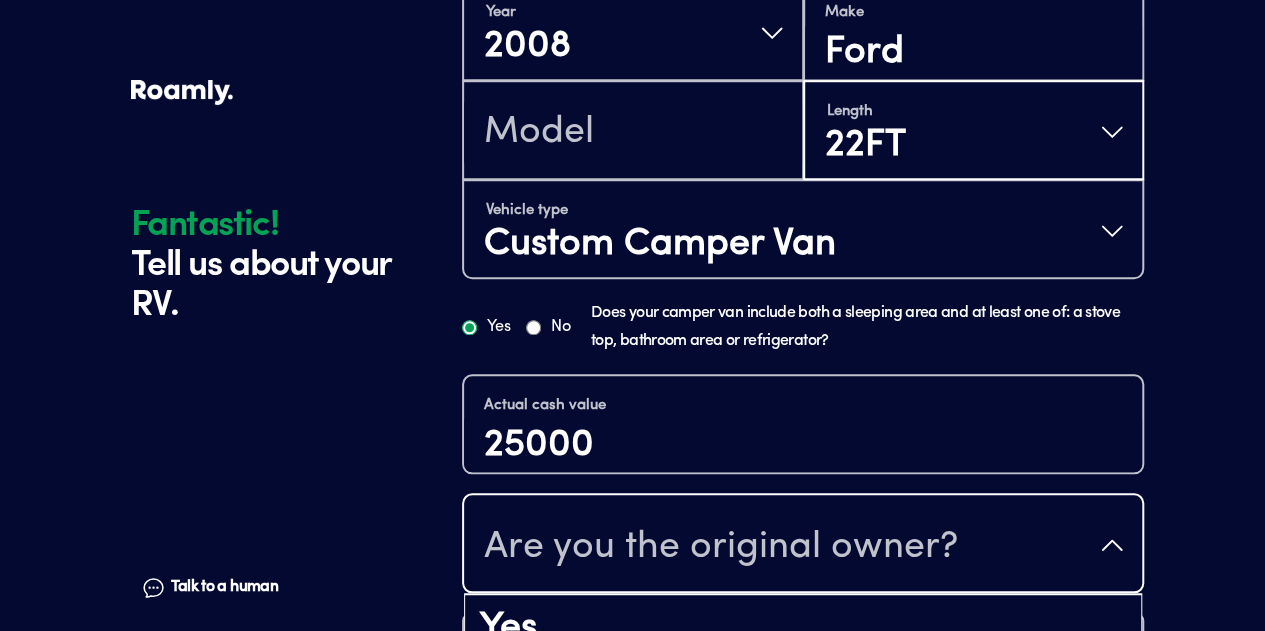 click on "No" at bounding box center [803, 697] 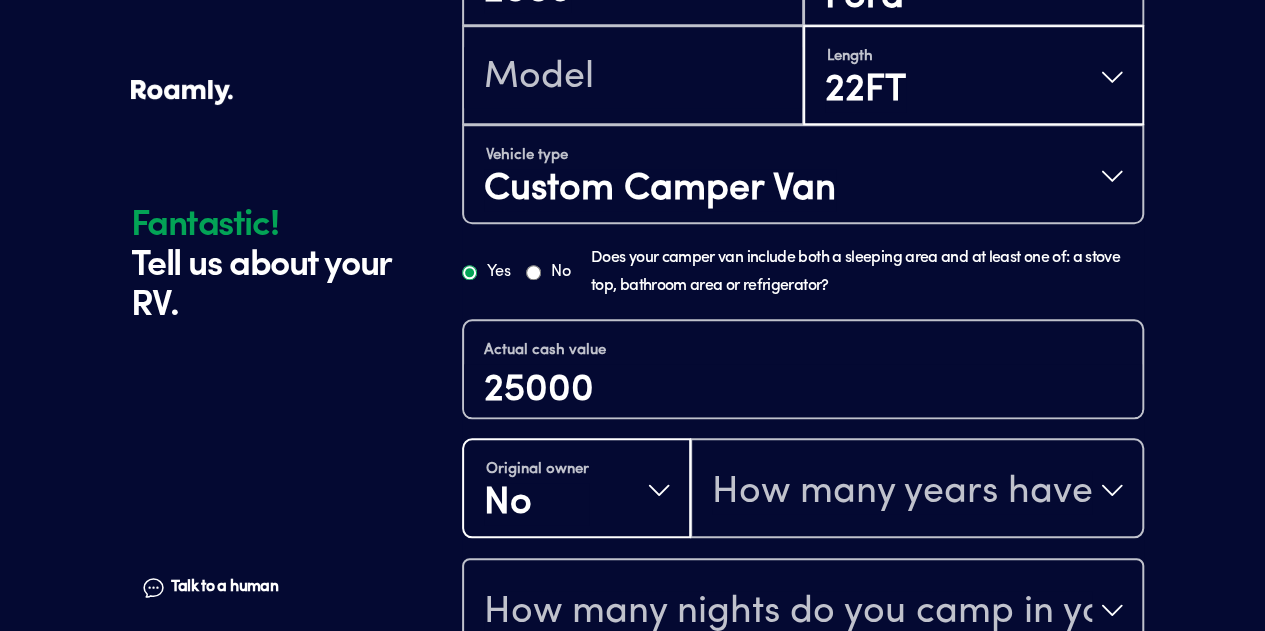 scroll, scrollTop: 848, scrollLeft: 0, axis: vertical 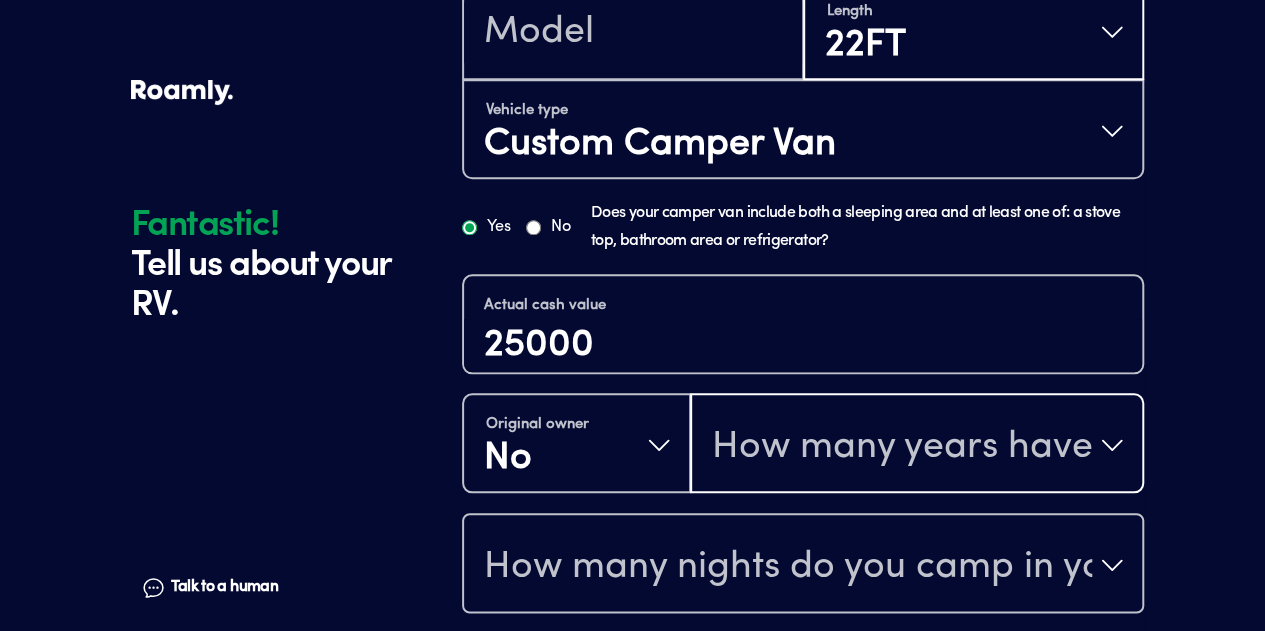 click on "How many years have you owned it?" at bounding box center [902, 447] 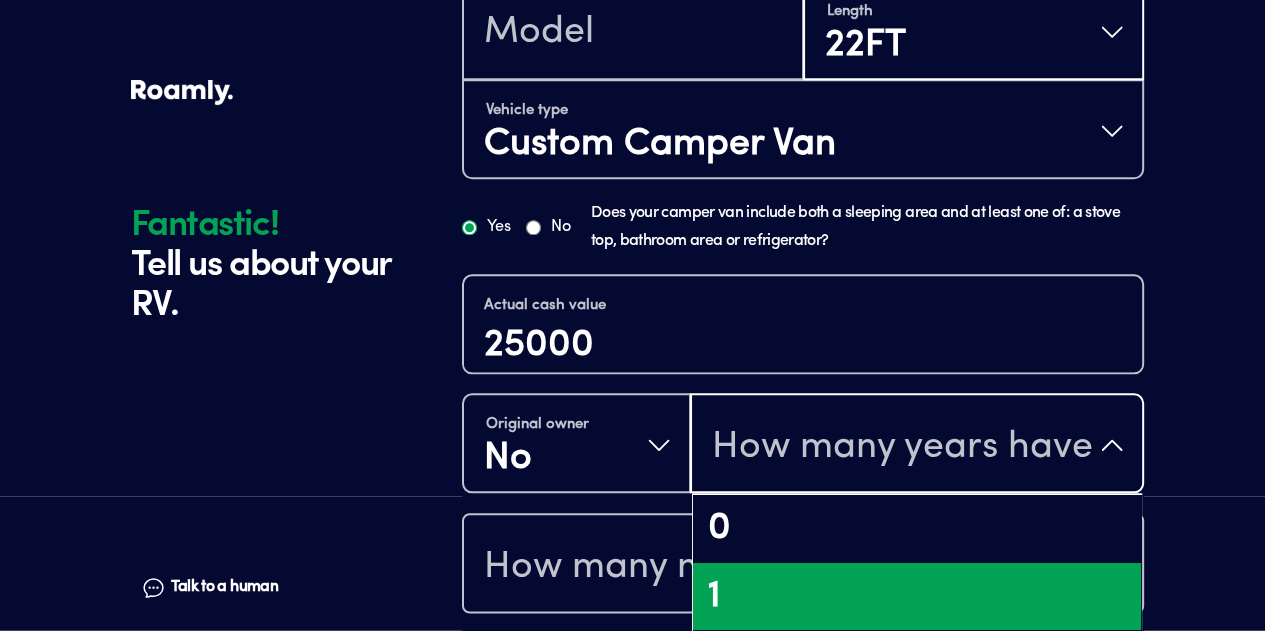 click on "1" at bounding box center [917, 597] 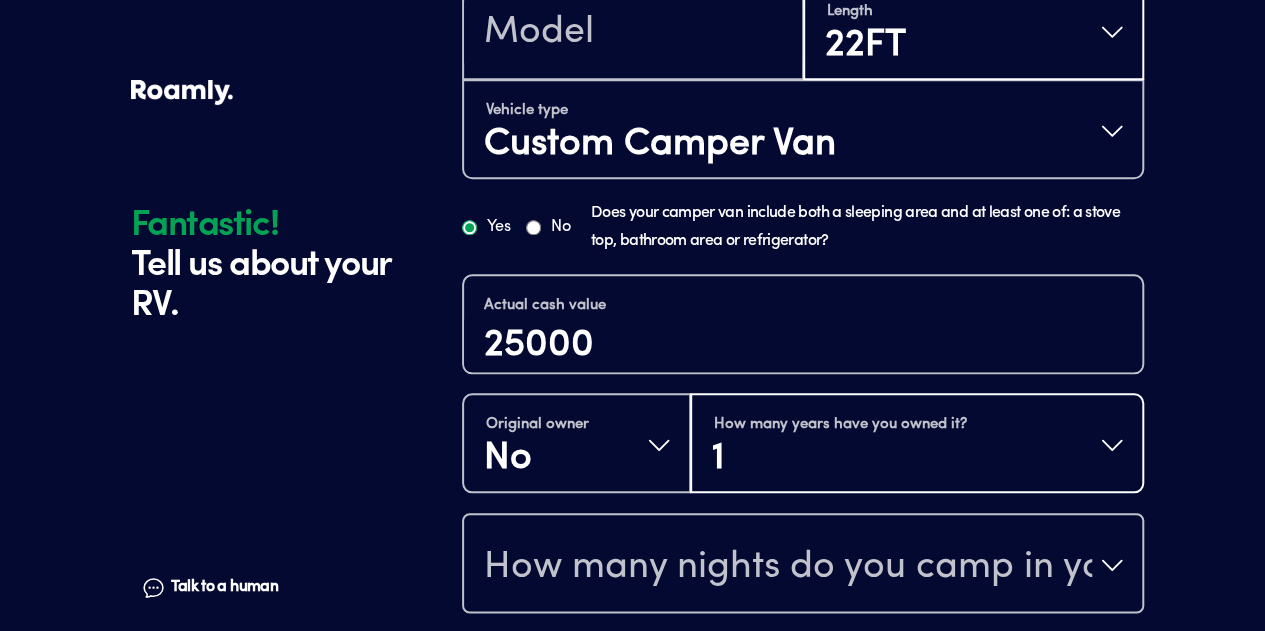 click on "1" at bounding box center [840, 459] 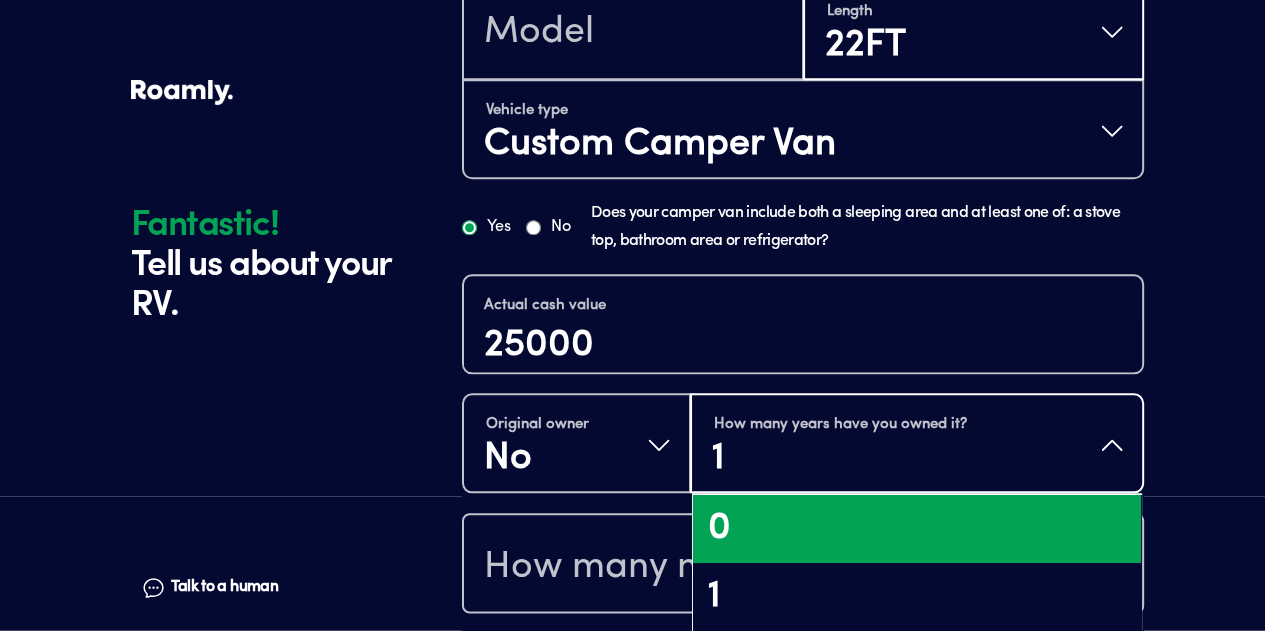 click on "0" at bounding box center [917, 529] 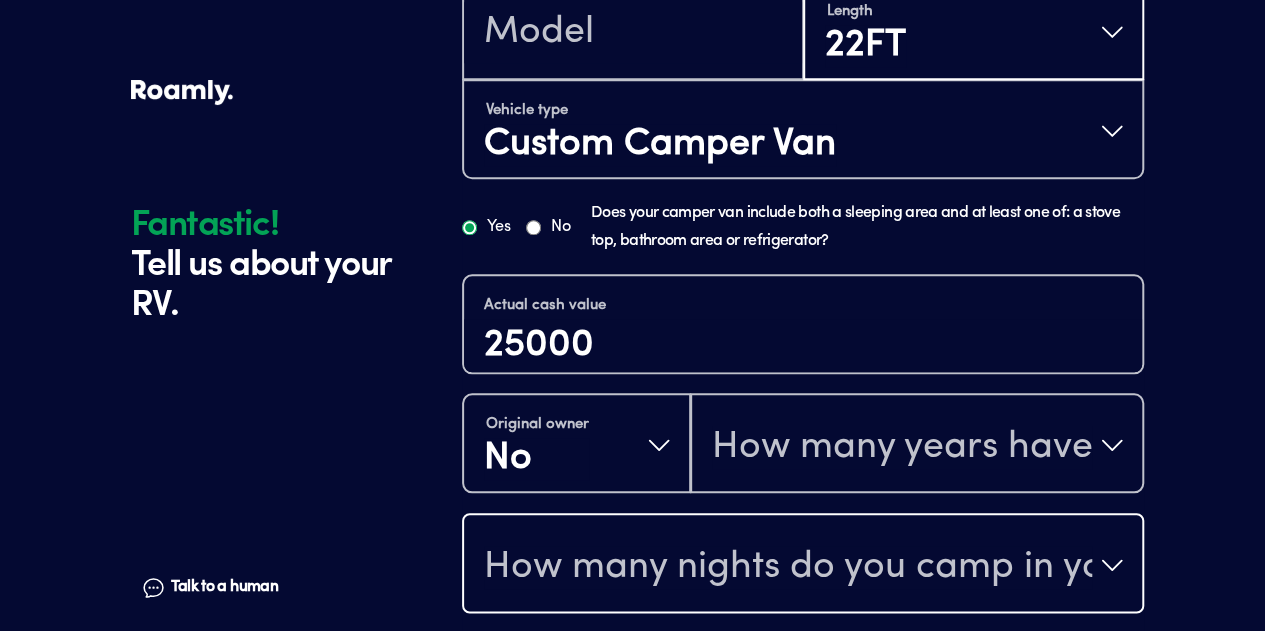 click on "How many nights do you camp in your RV?" at bounding box center (788, 567) 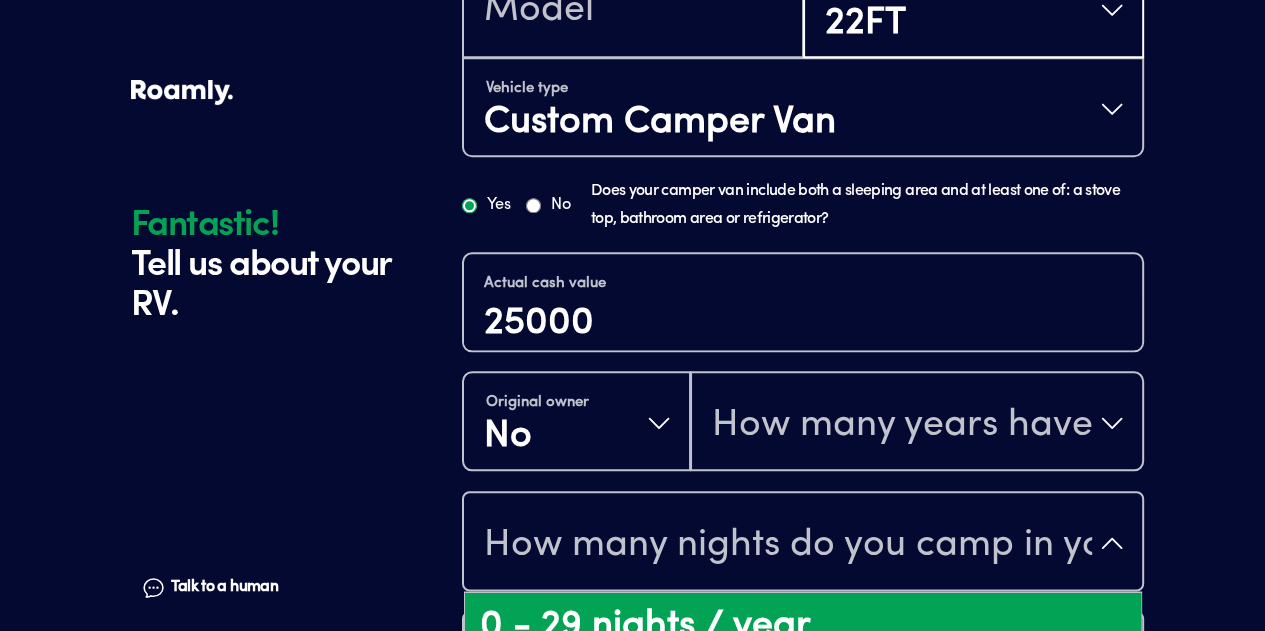 scroll, scrollTop: 40, scrollLeft: 0, axis: vertical 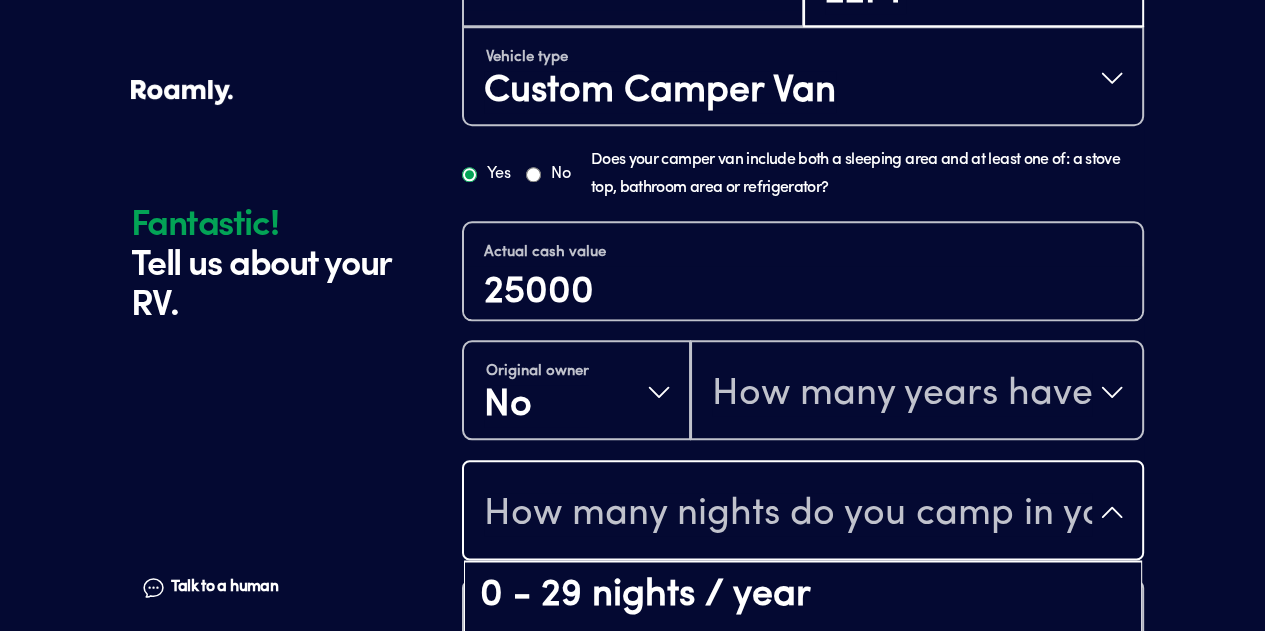 click on "150-365 nights / year" at bounding box center (803, 799) 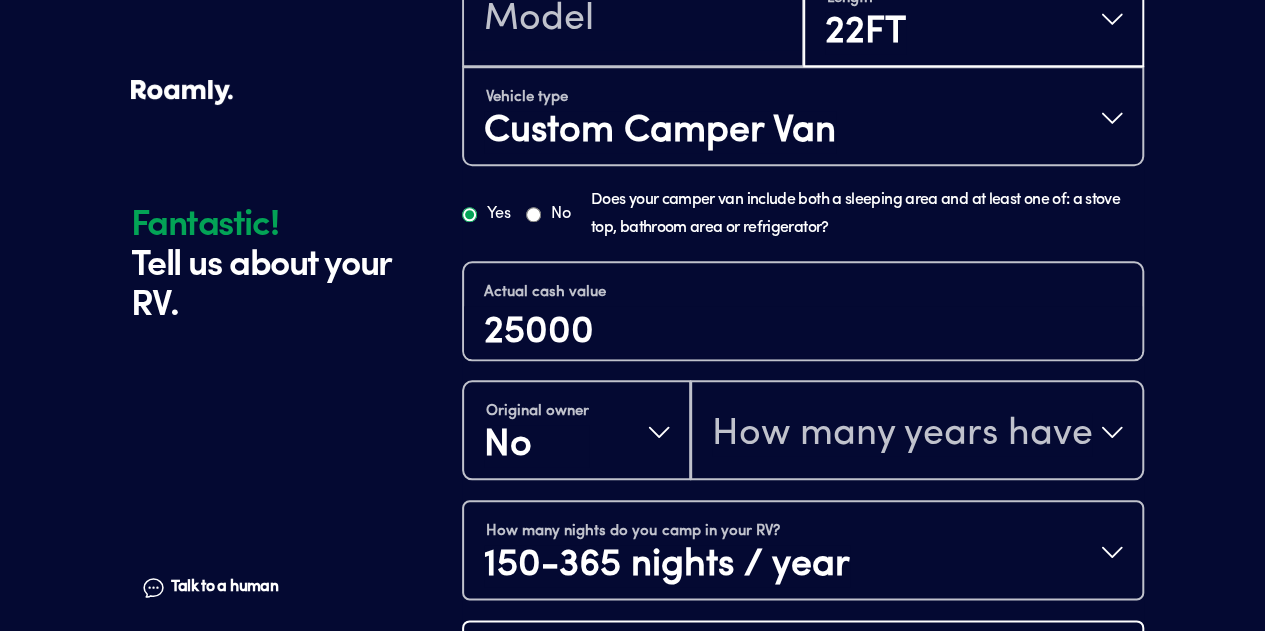 click on "How do you store your RV?" at bounding box center [712, 674] 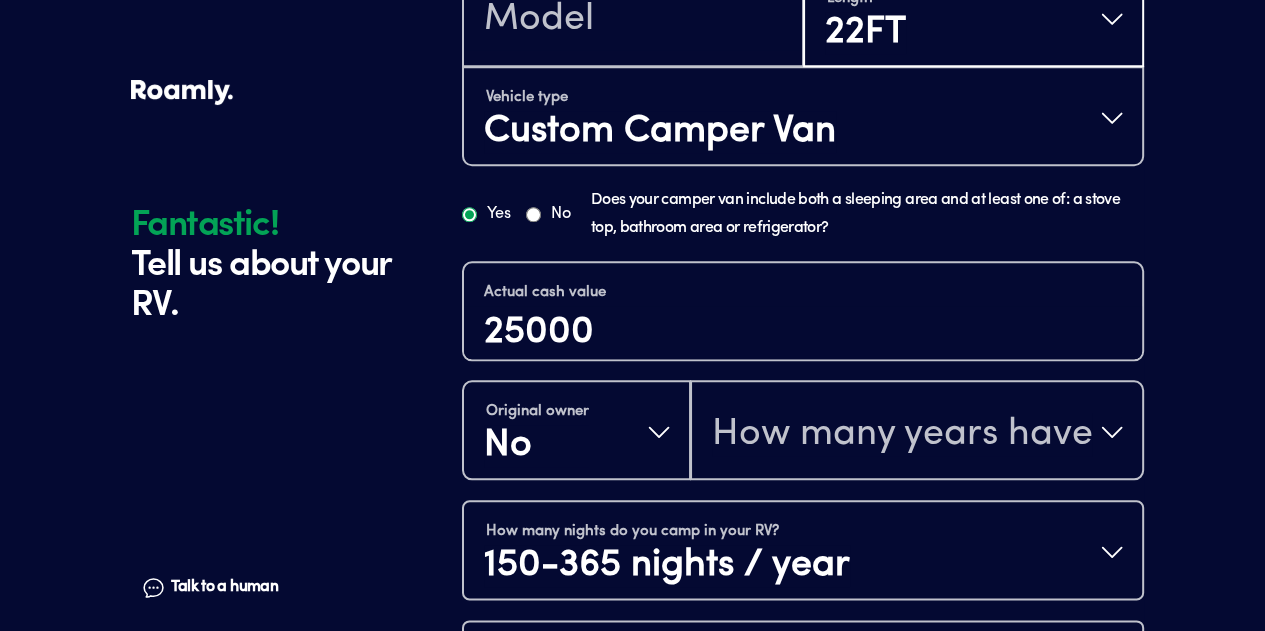 scroll, scrollTop: 25, scrollLeft: 0, axis: vertical 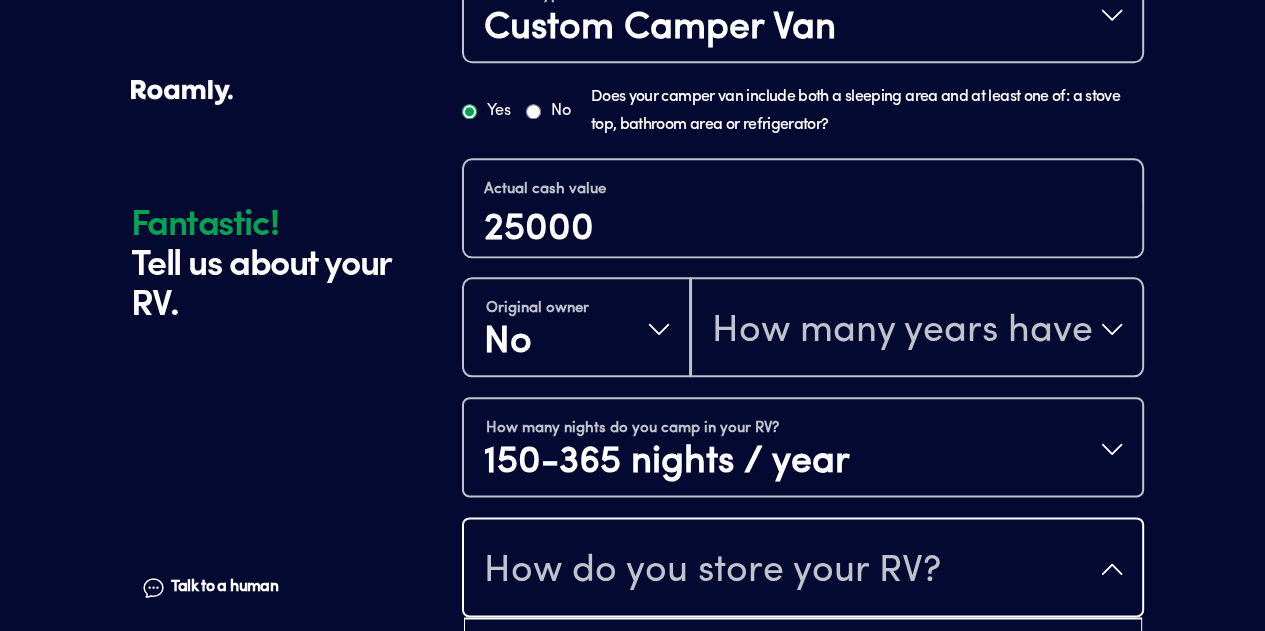 click on "Open lot" at bounding box center [803, 721] 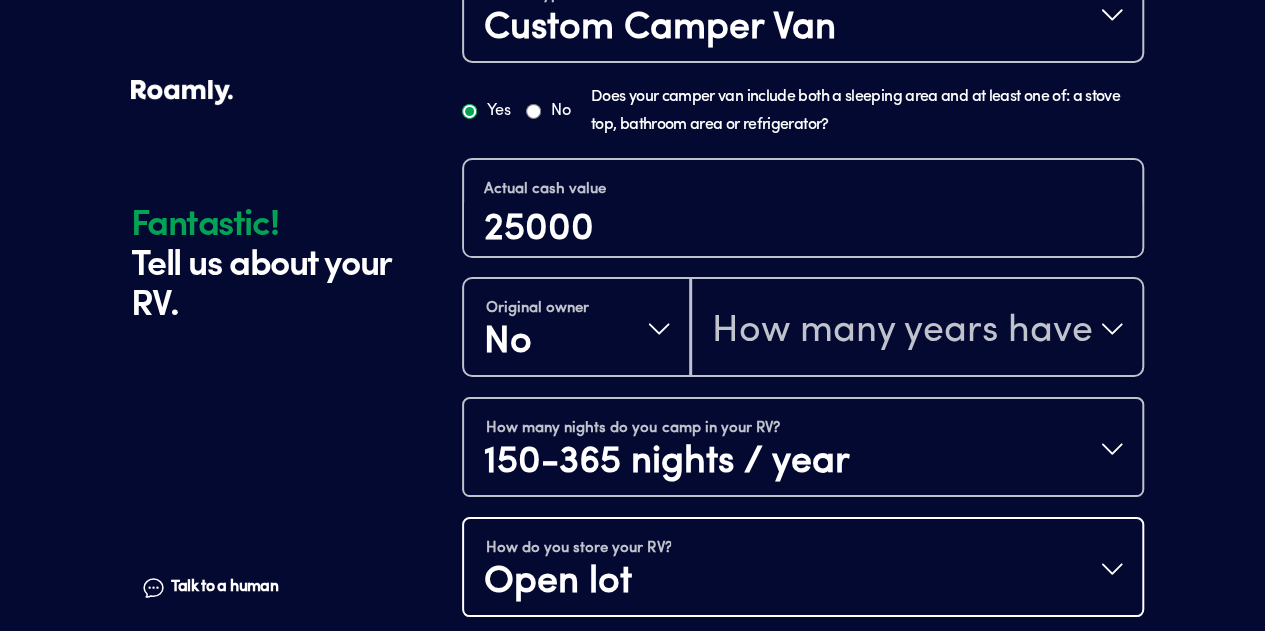scroll, scrollTop: 0, scrollLeft: 0, axis: both 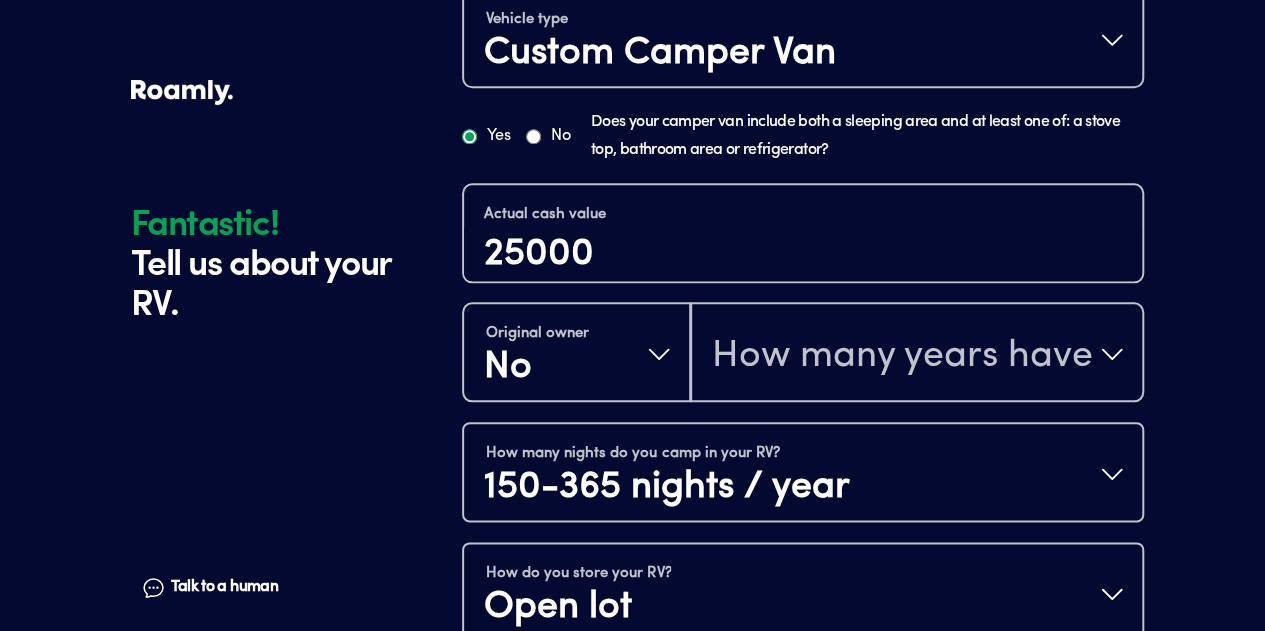 click on "No" at bounding box center [562, 680] 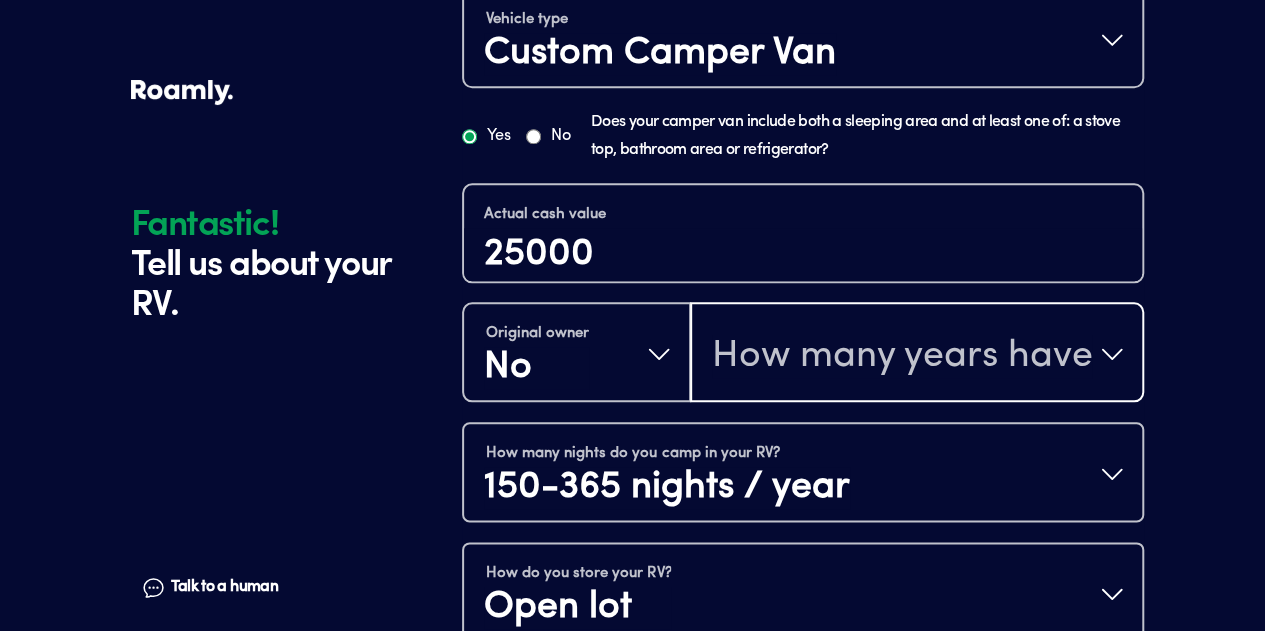 click on "How many years have you owned it?" at bounding box center [902, 356] 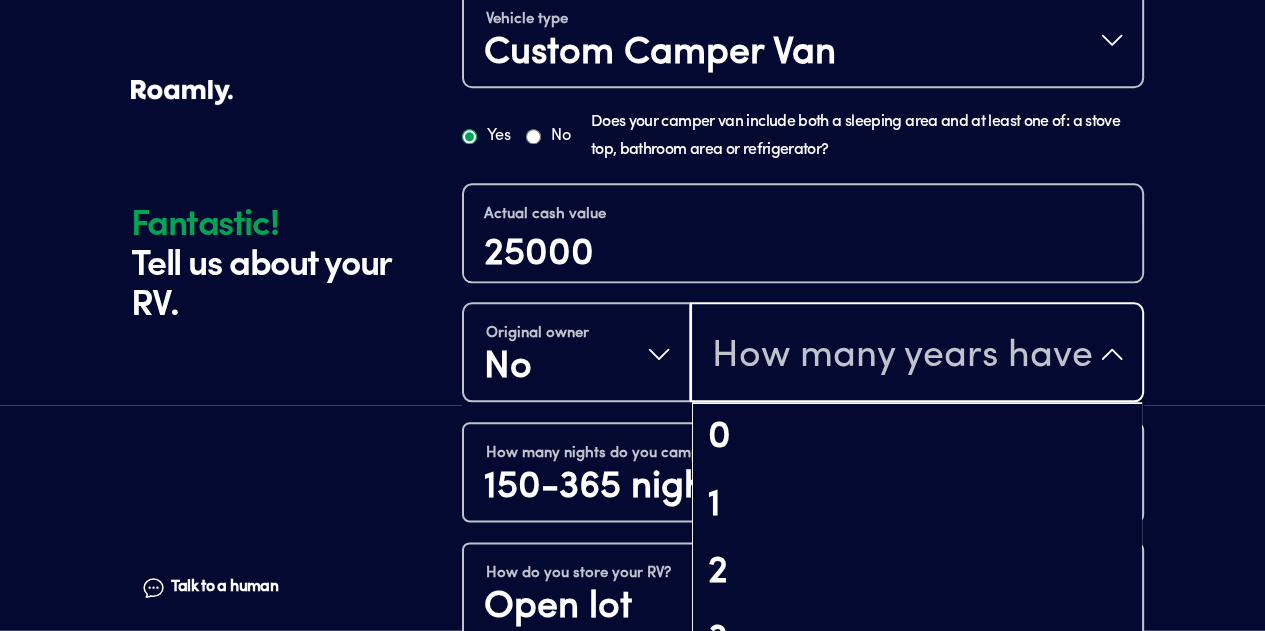 click on "0" at bounding box center (917, 438) 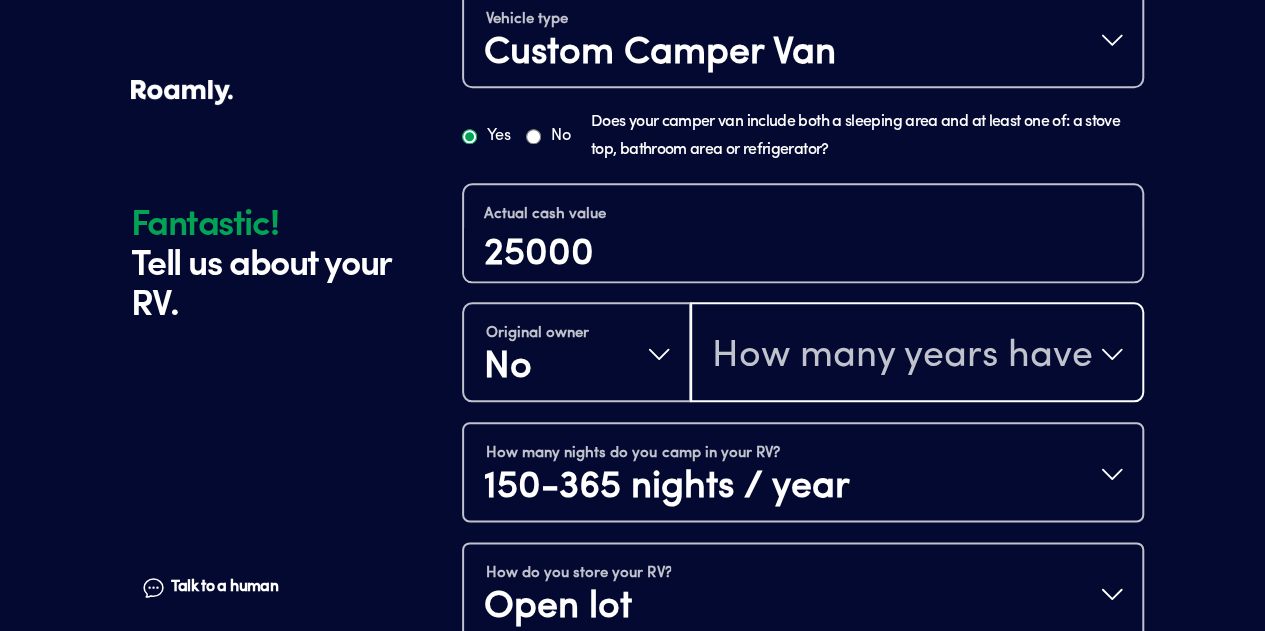click on "How many years have you owned it?" at bounding box center (902, 356) 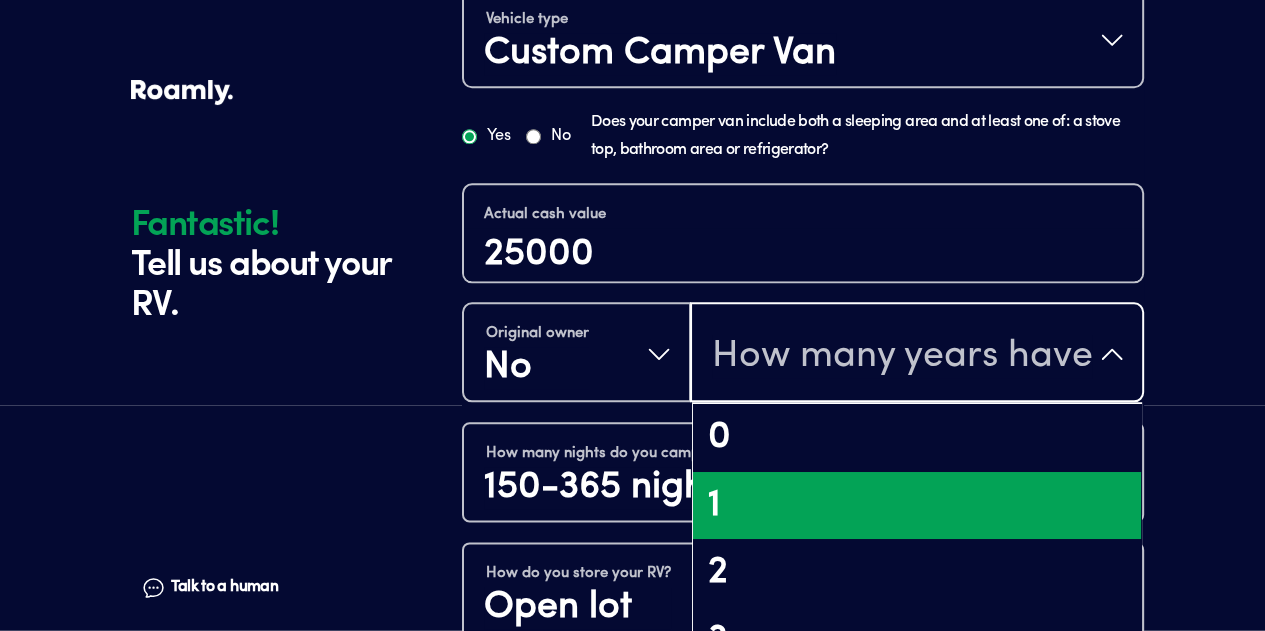 click on "1" at bounding box center (917, 506) 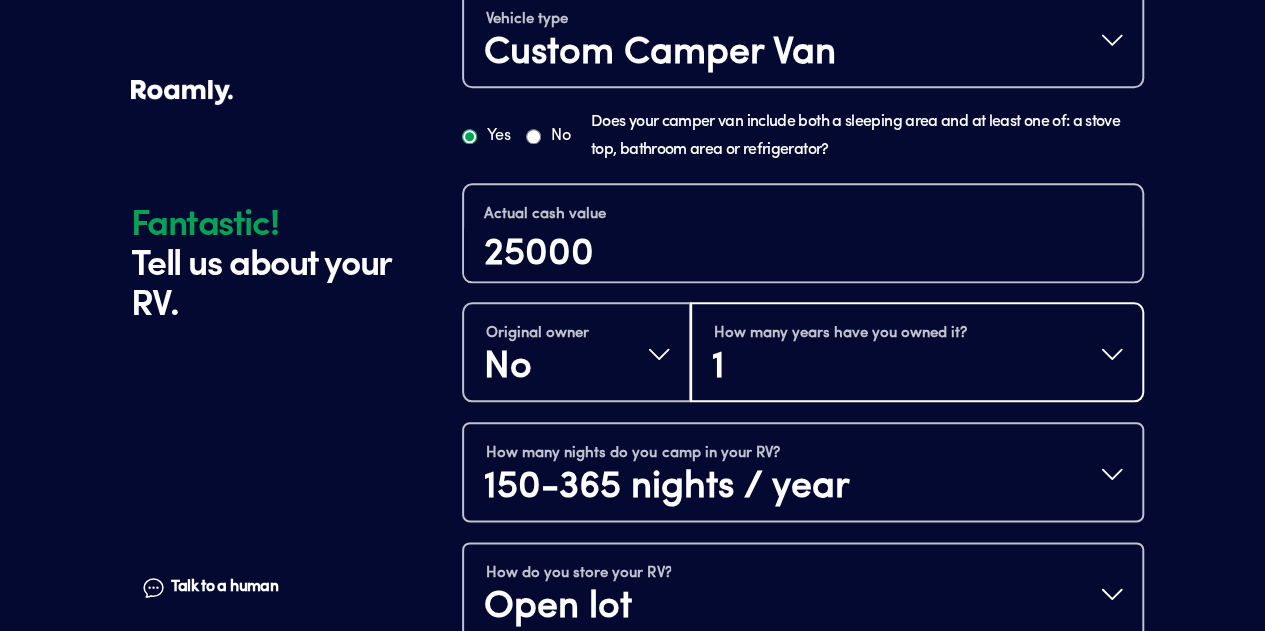 click on "How many years have you owned it? 1" at bounding box center (917, 354) 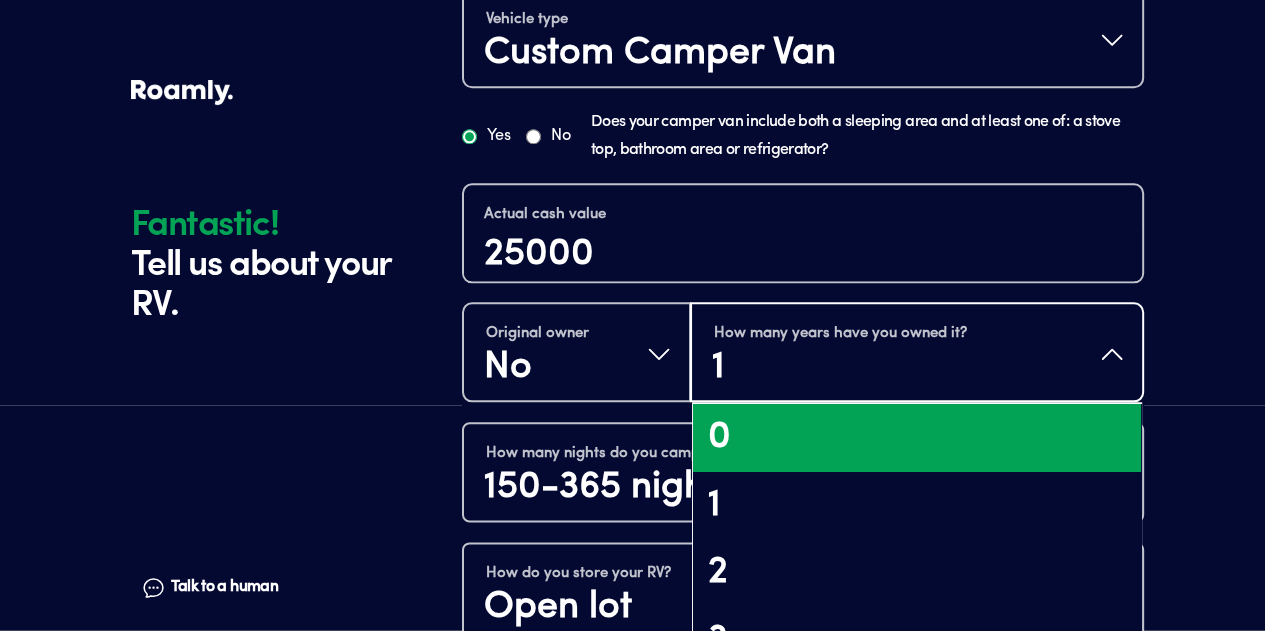 click on "0" at bounding box center (917, 438) 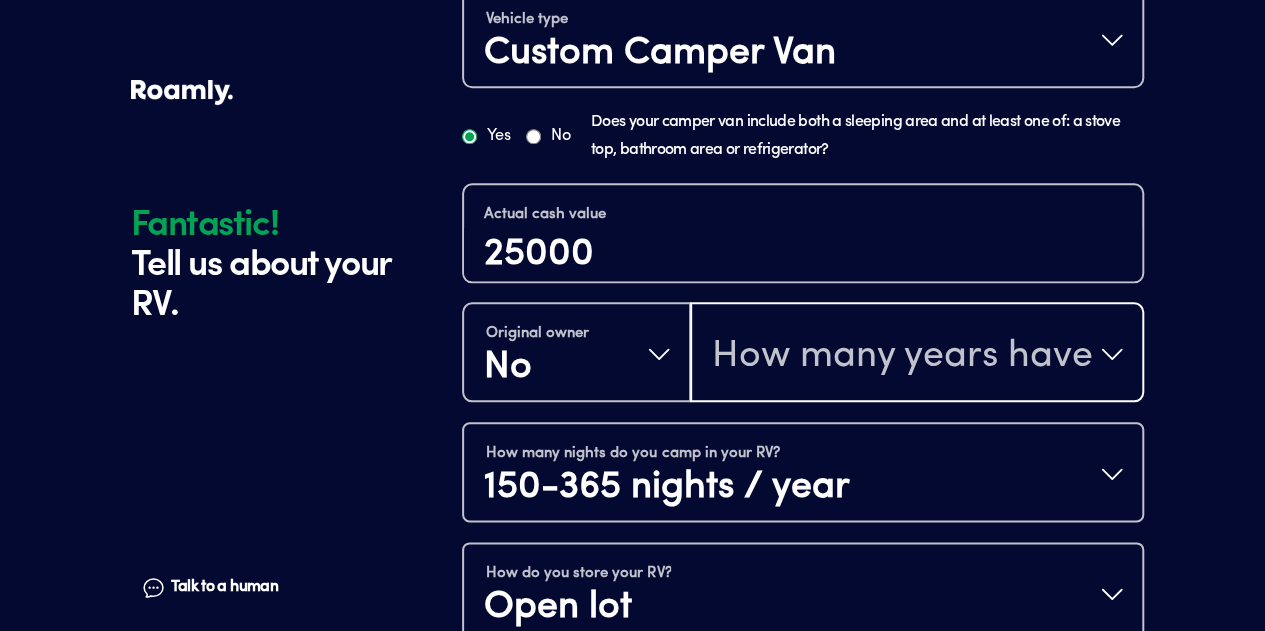 click on "How many years have you owned it?" at bounding box center (902, 356) 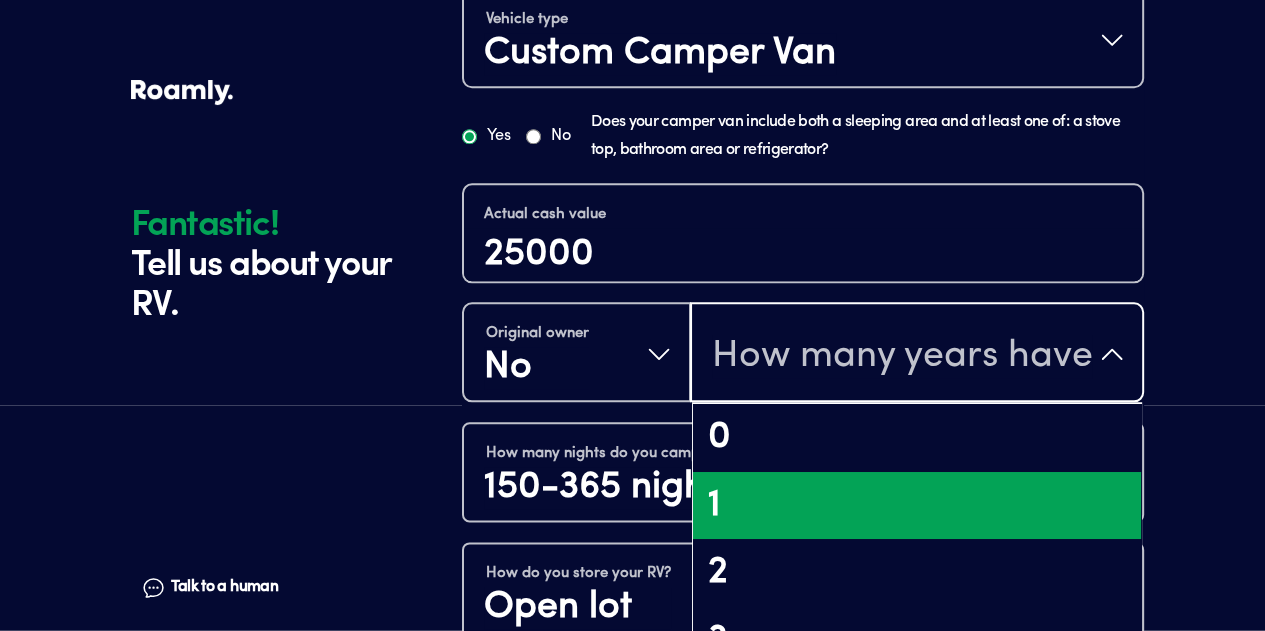 click on "1" at bounding box center [917, 506] 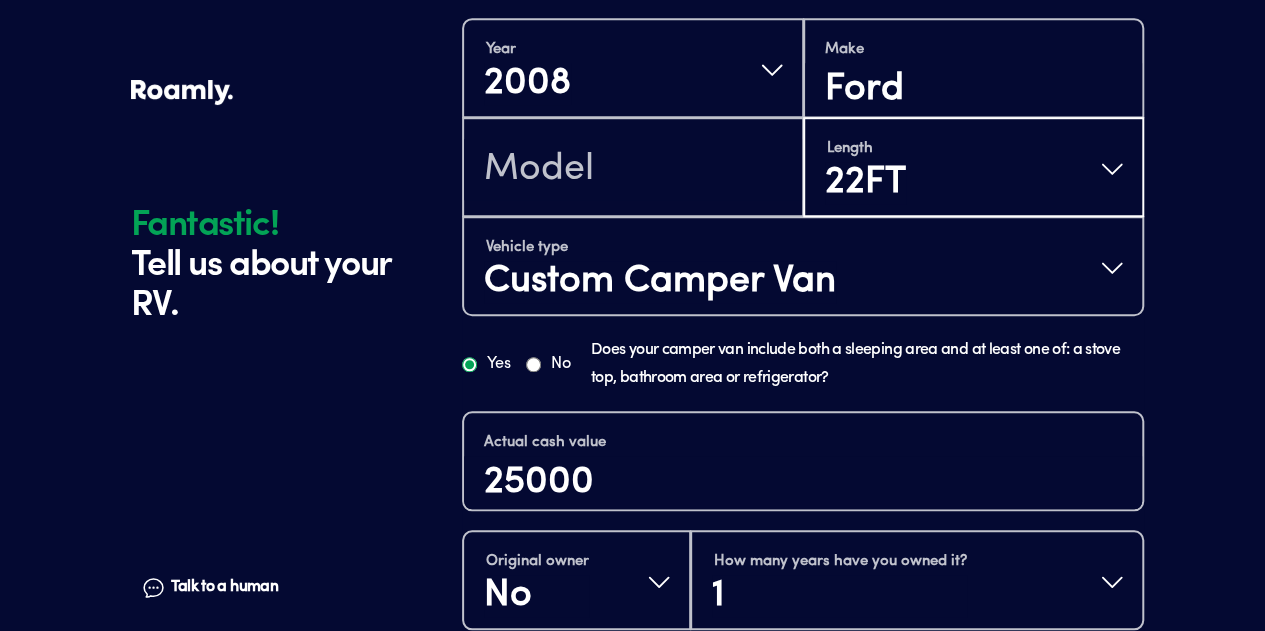scroll, scrollTop: 639, scrollLeft: 0, axis: vertical 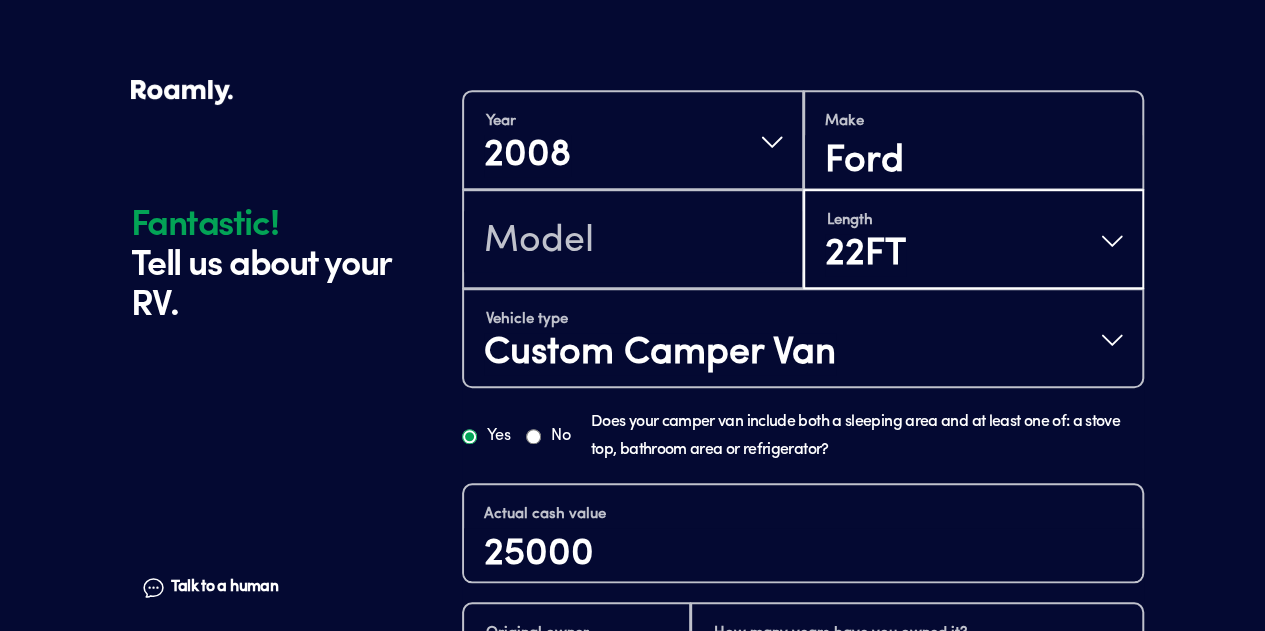 click on "Yes" at bounding box center [469, 436] 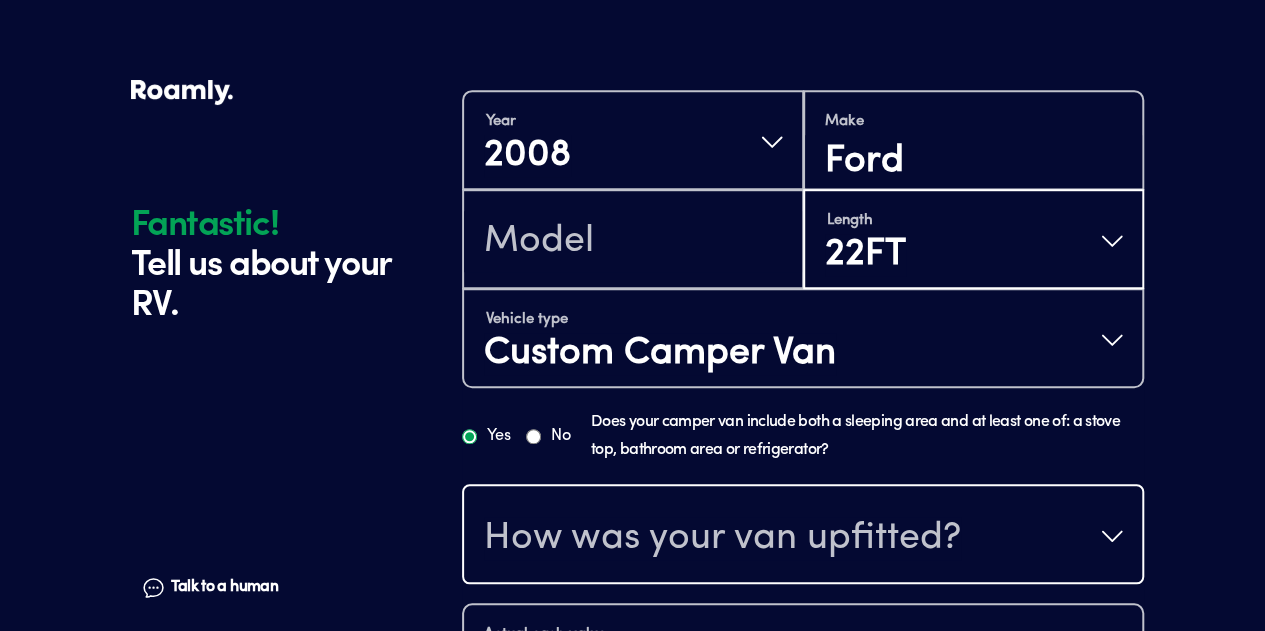 click on "How was your van upfitted?" at bounding box center [722, 538] 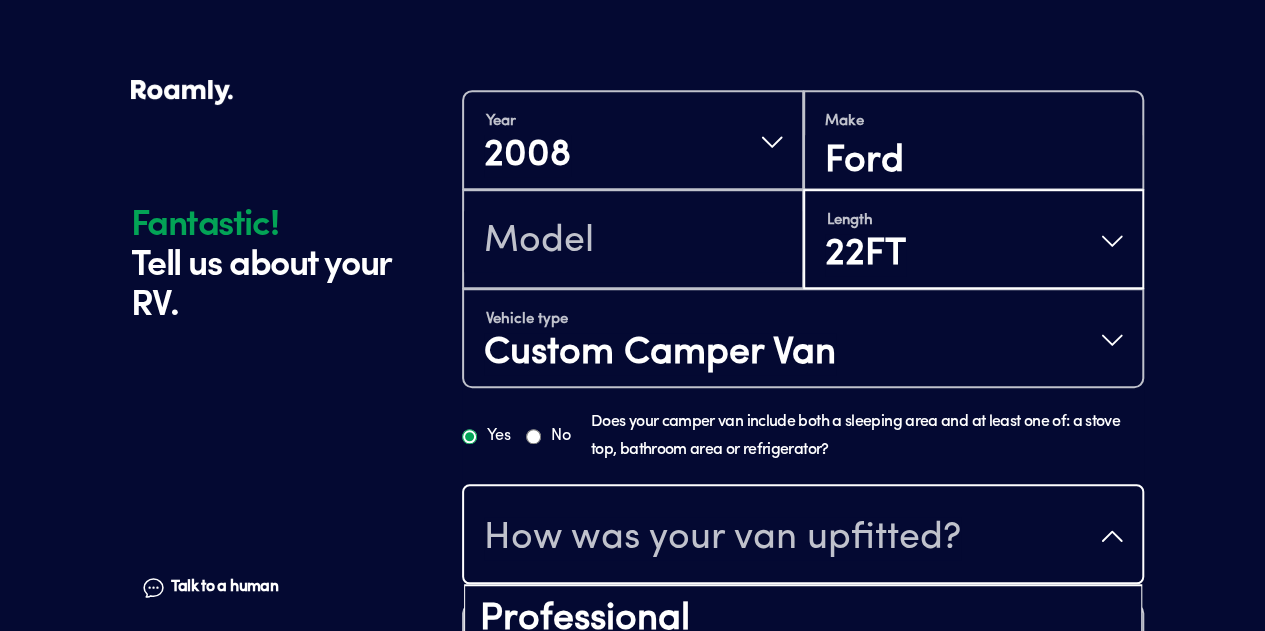 click on "DIY - Do it yourself" at bounding box center (803, 688) 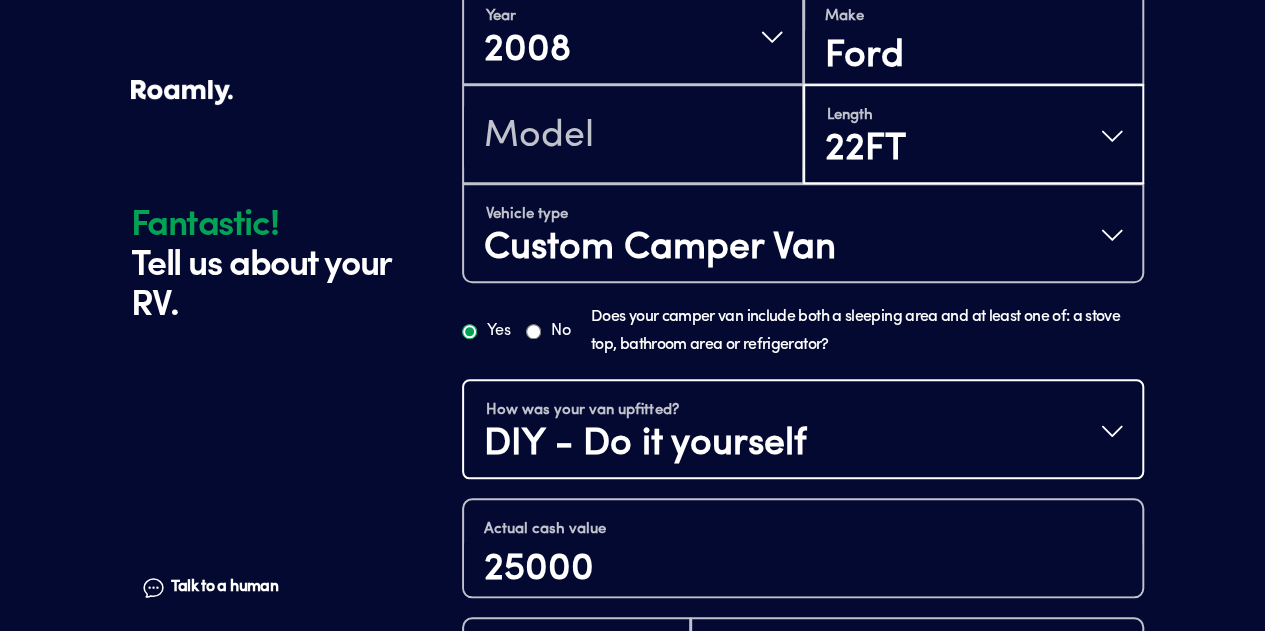 scroll, scrollTop: 1059, scrollLeft: 0, axis: vertical 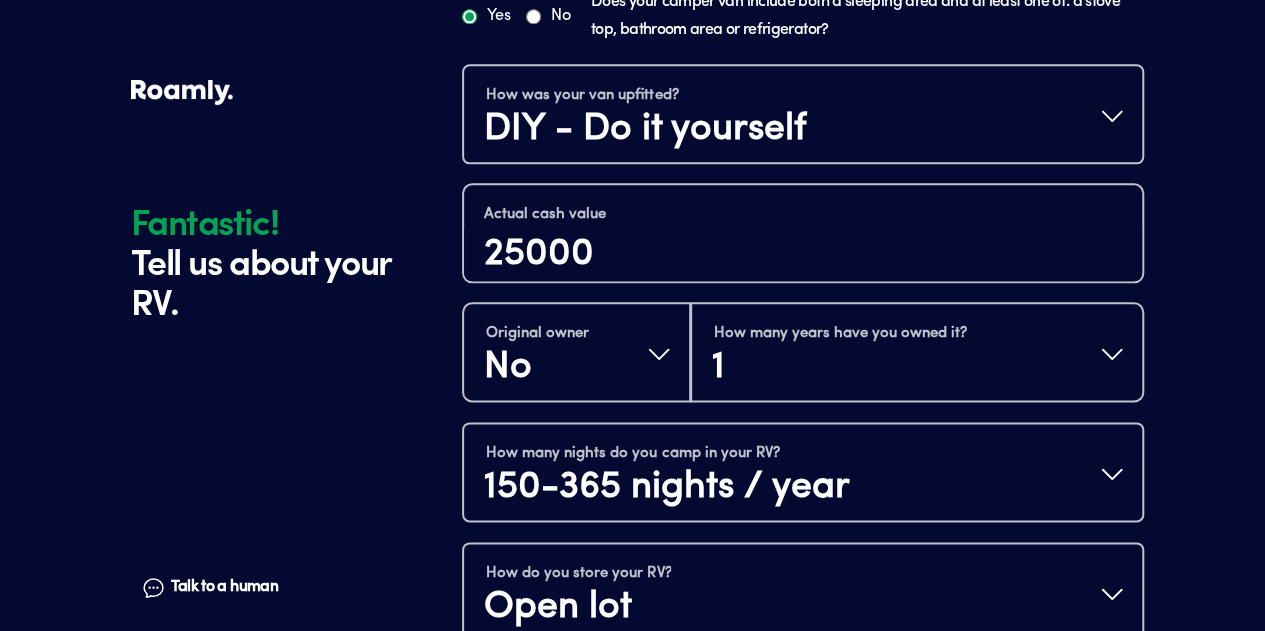 click on "Does this RV have a salvage title?" at bounding box center [827, 681] 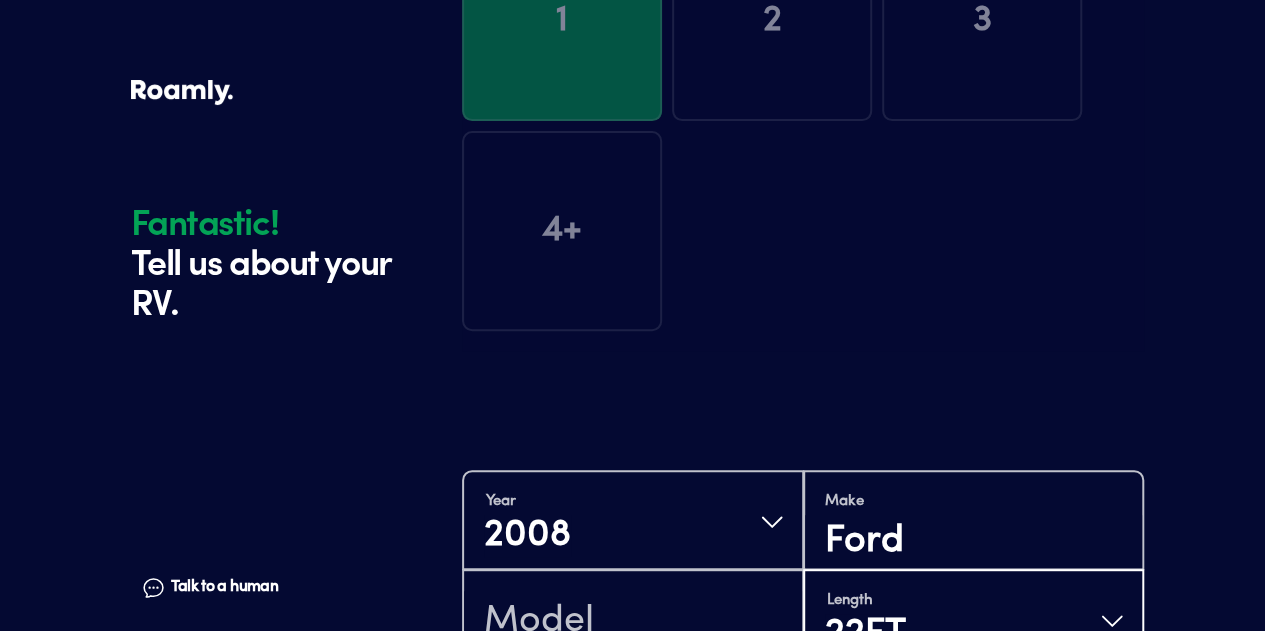 scroll, scrollTop: 59, scrollLeft: 0, axis: vertical 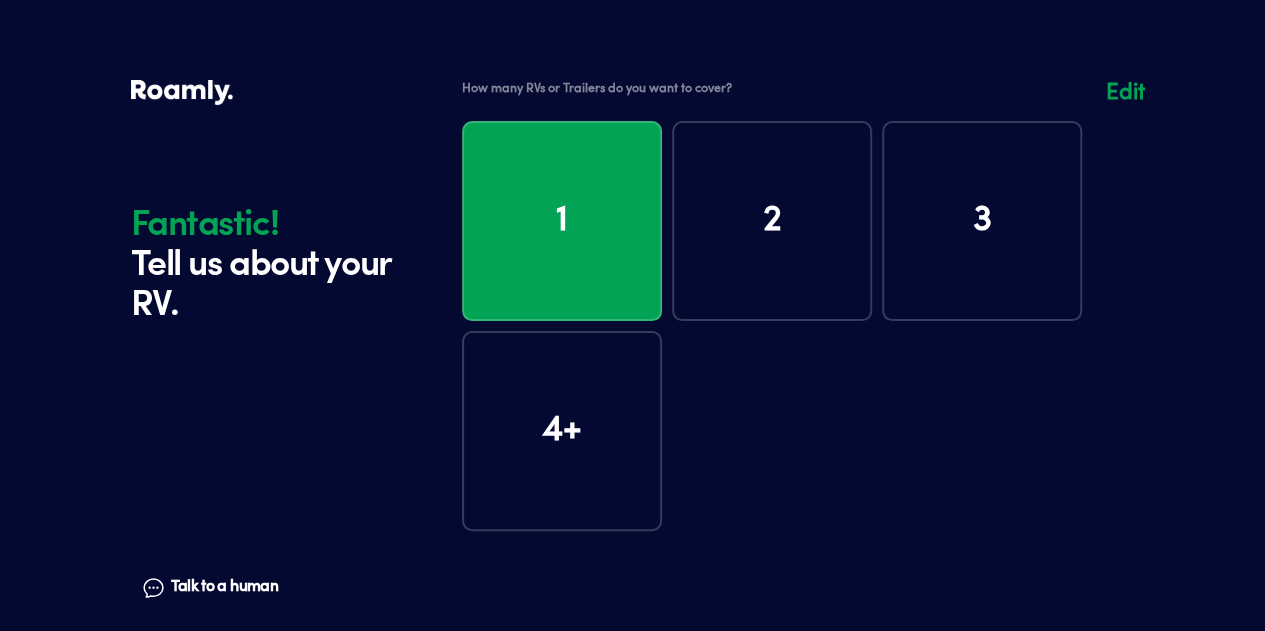 click at bounding box center (803, 316) 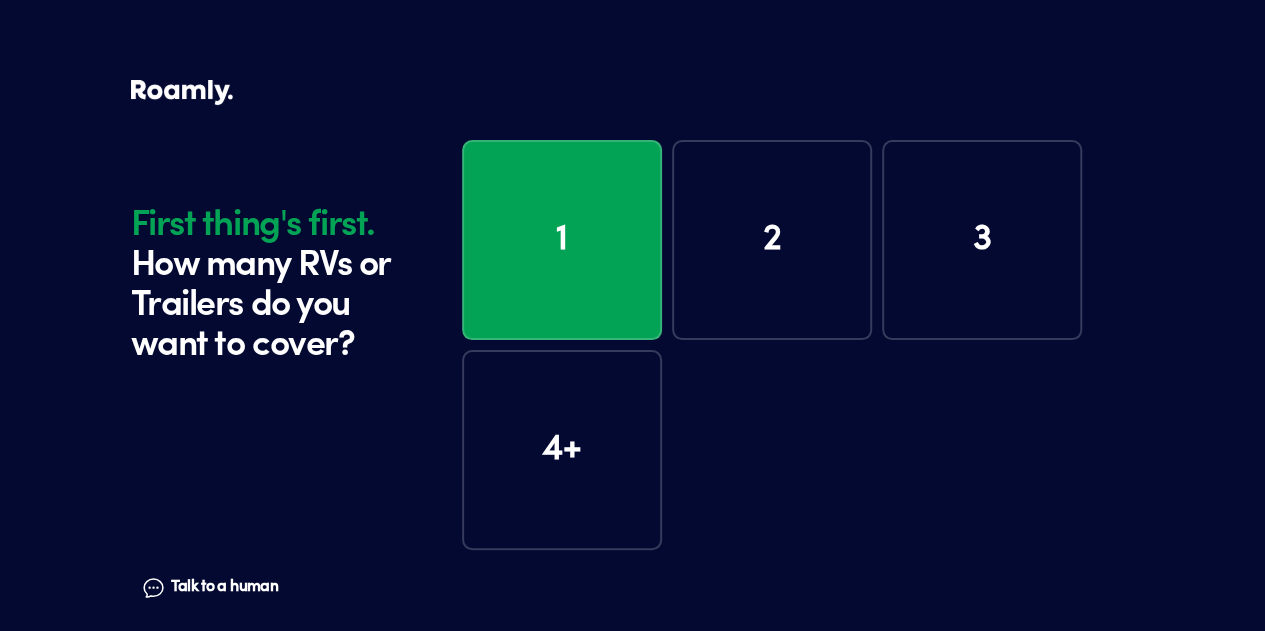 scroll, scrollTop: 3, scrollLeft: 0, axis: vertical 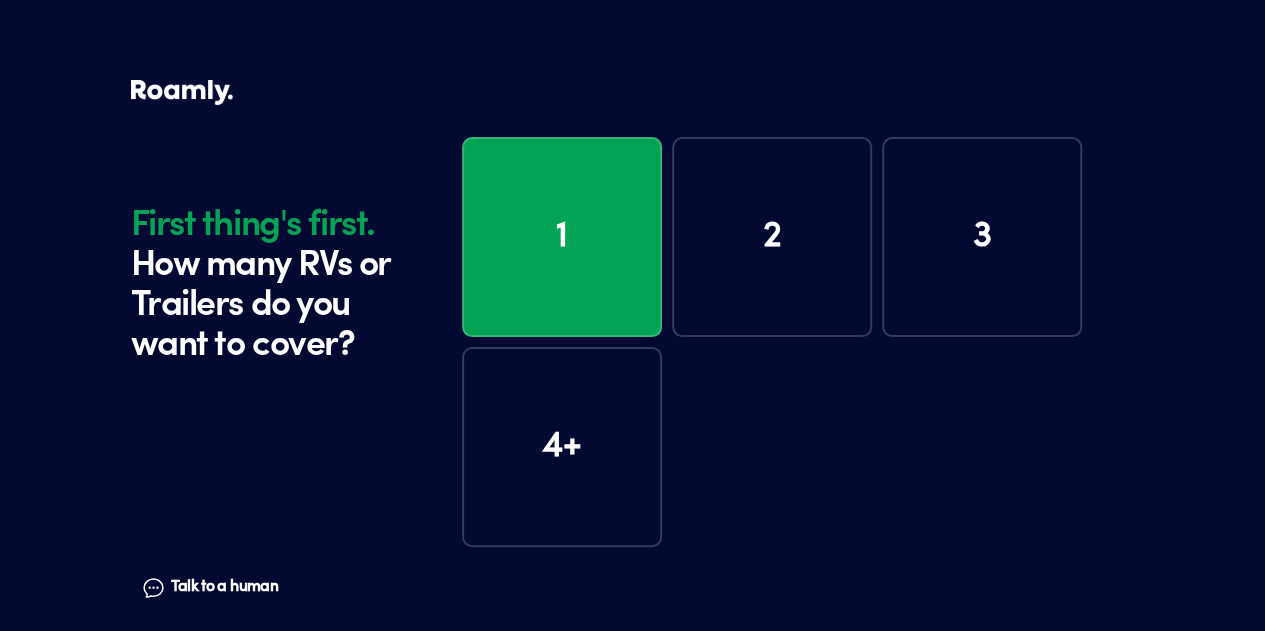click on "1" at bounding box center [562, 237] 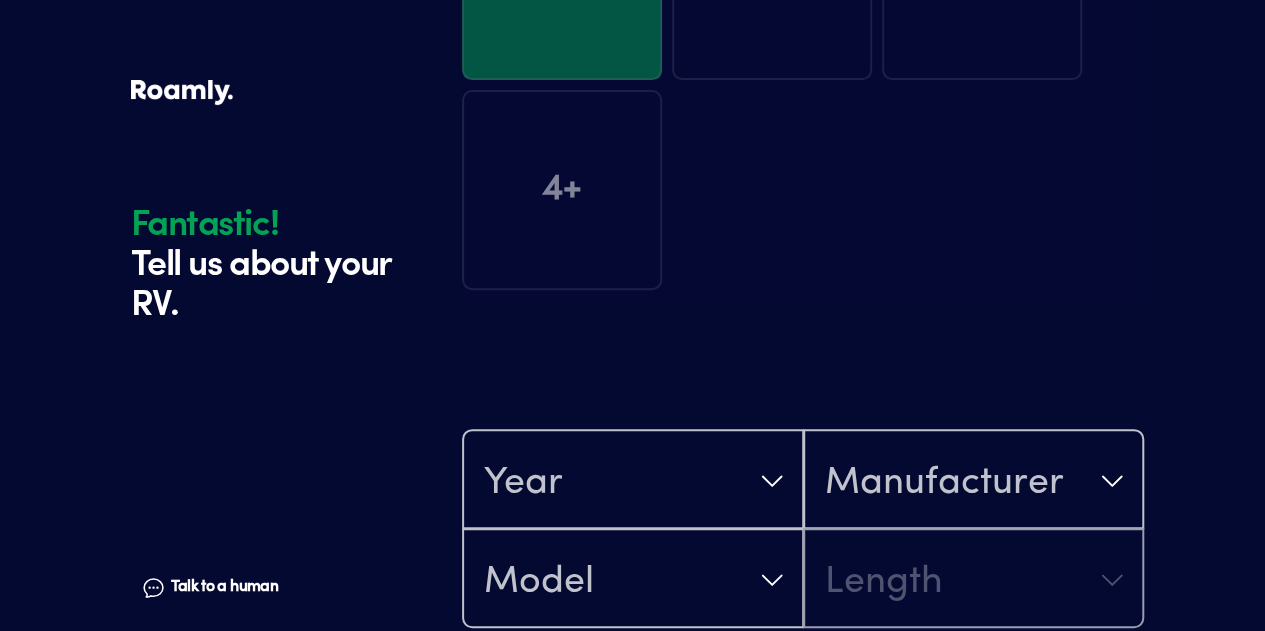 scroll, scrollTop: 190, scrollLeft: 0, axis: vertical 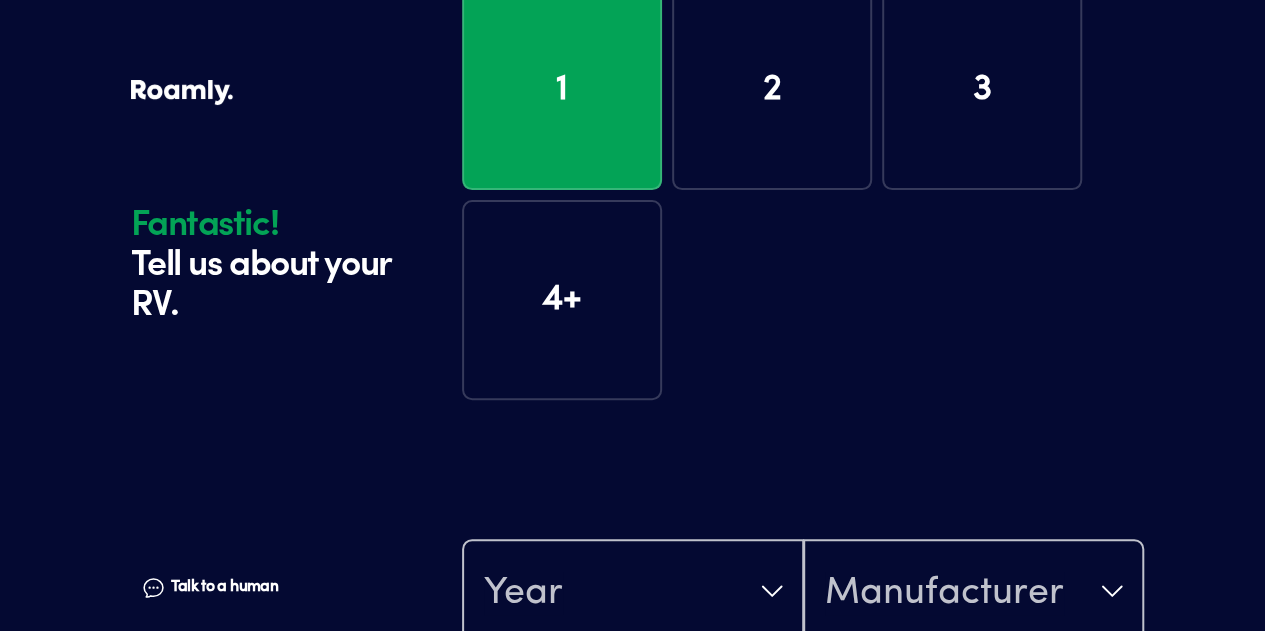 click at bounding box center [803, 185] 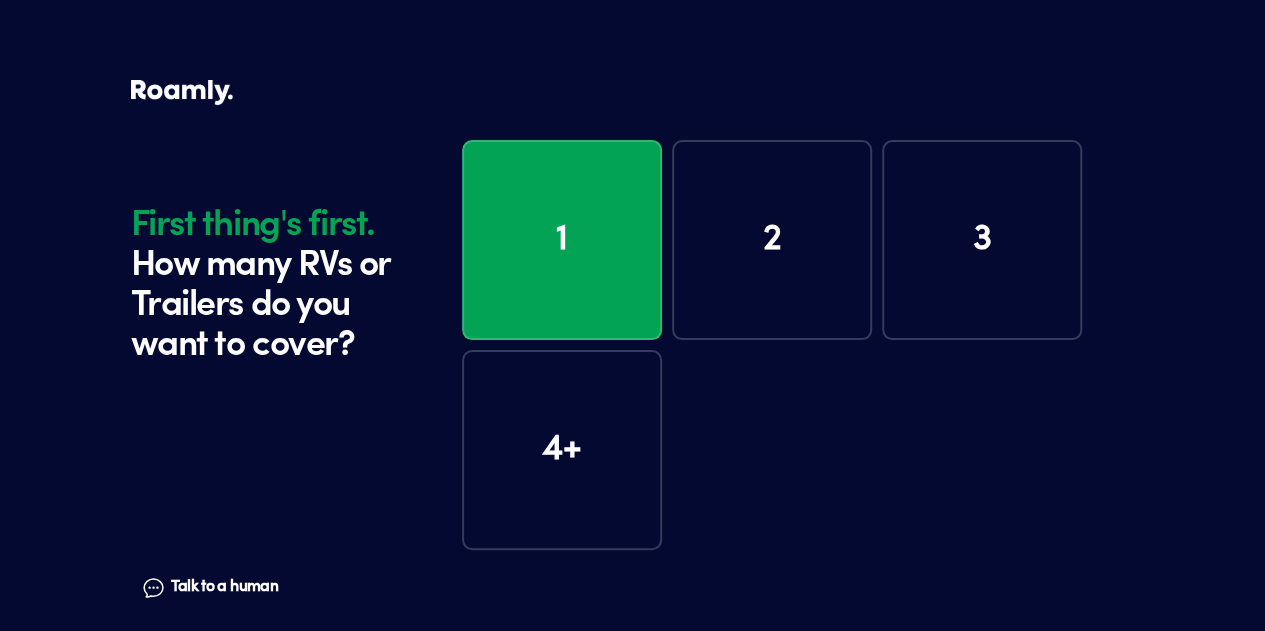 scroll, scrollTop: 0, scrollLeft: 0, axis: both 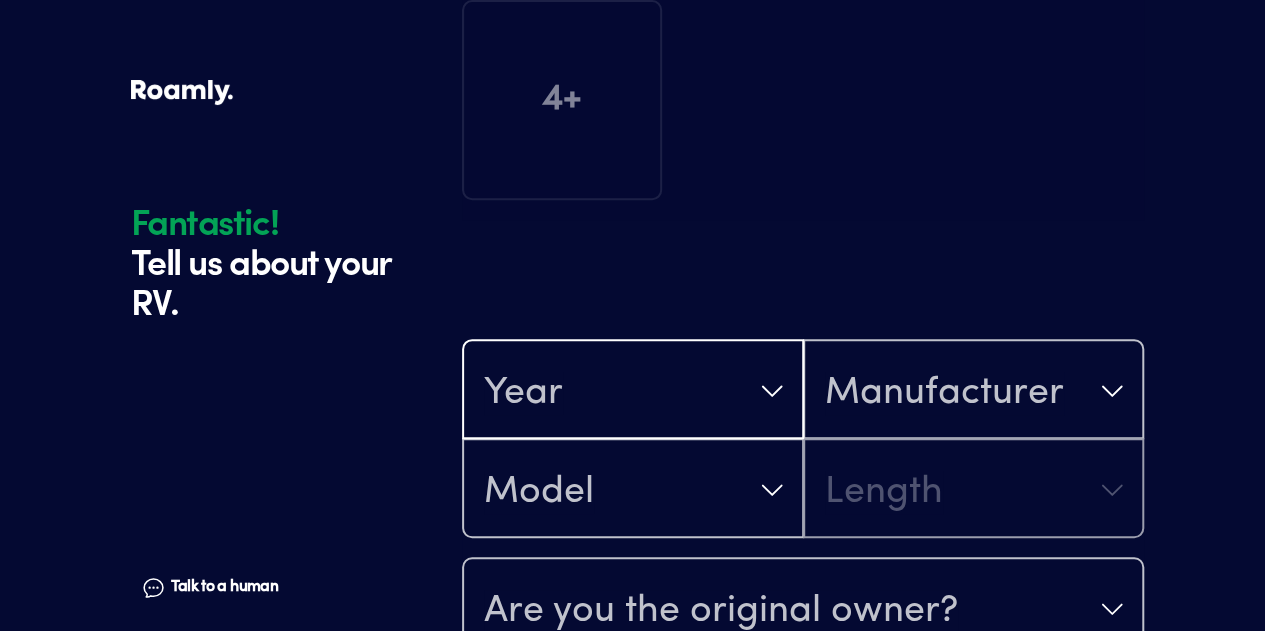 click on "Year" at bounding box center (633, 391) 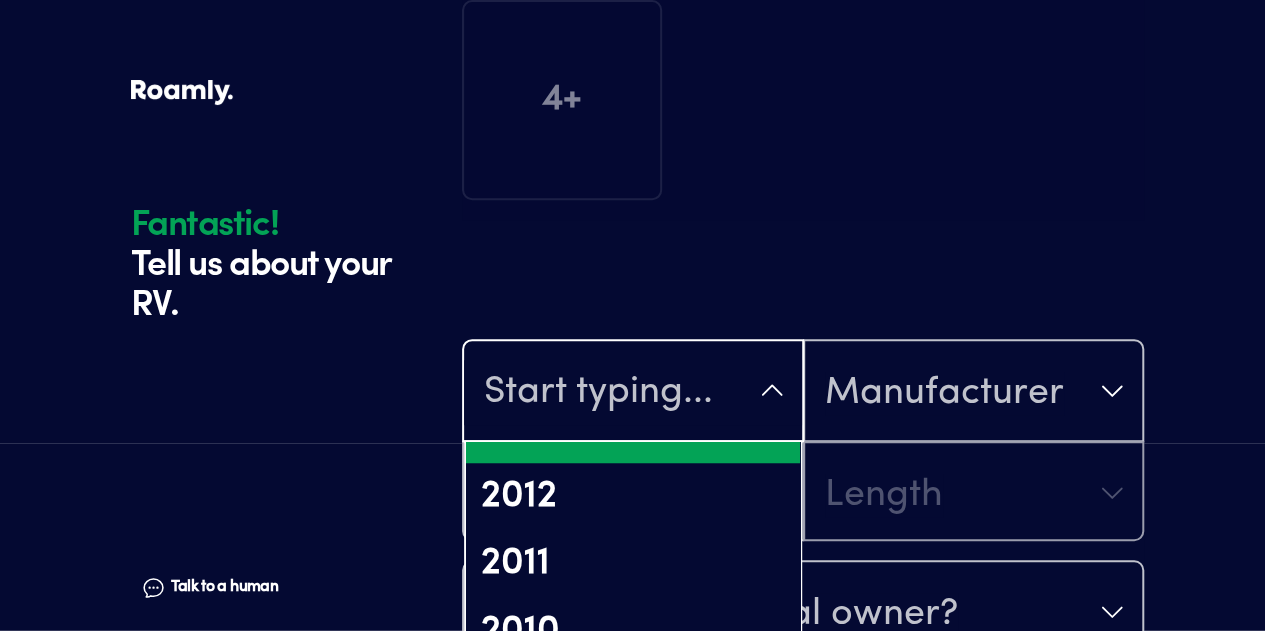 scroll, scrollTop: 1000, scrollLeft: 0, axis: vertical 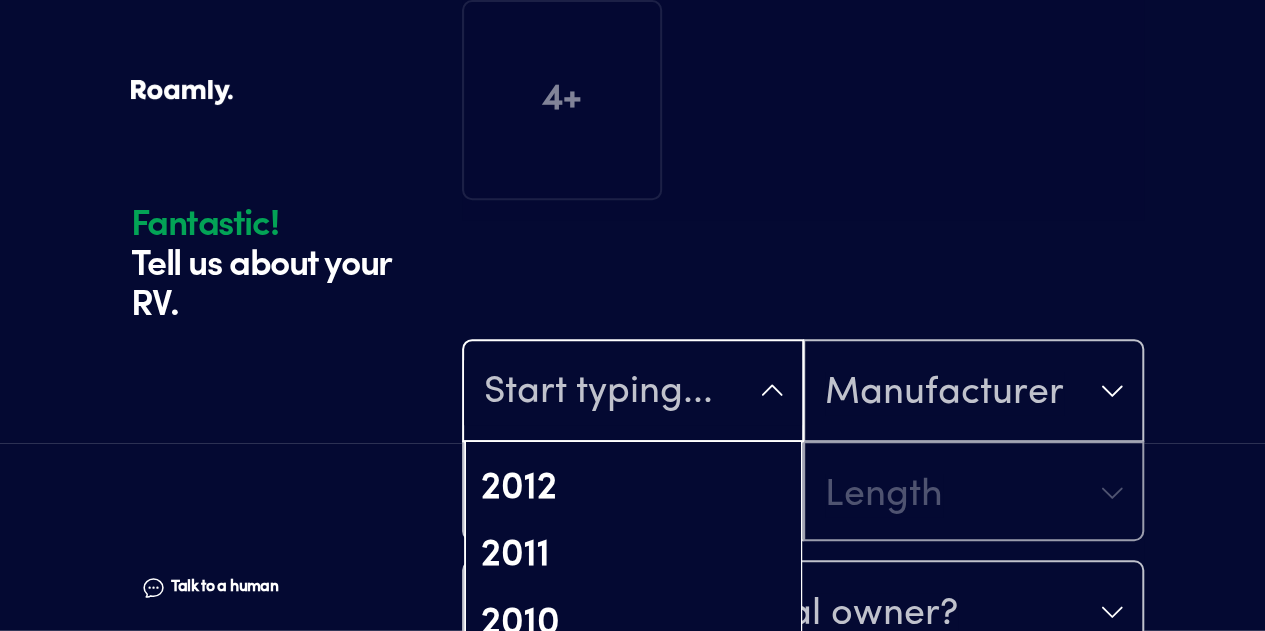 click on "2008" at bounding box center [633, 759] 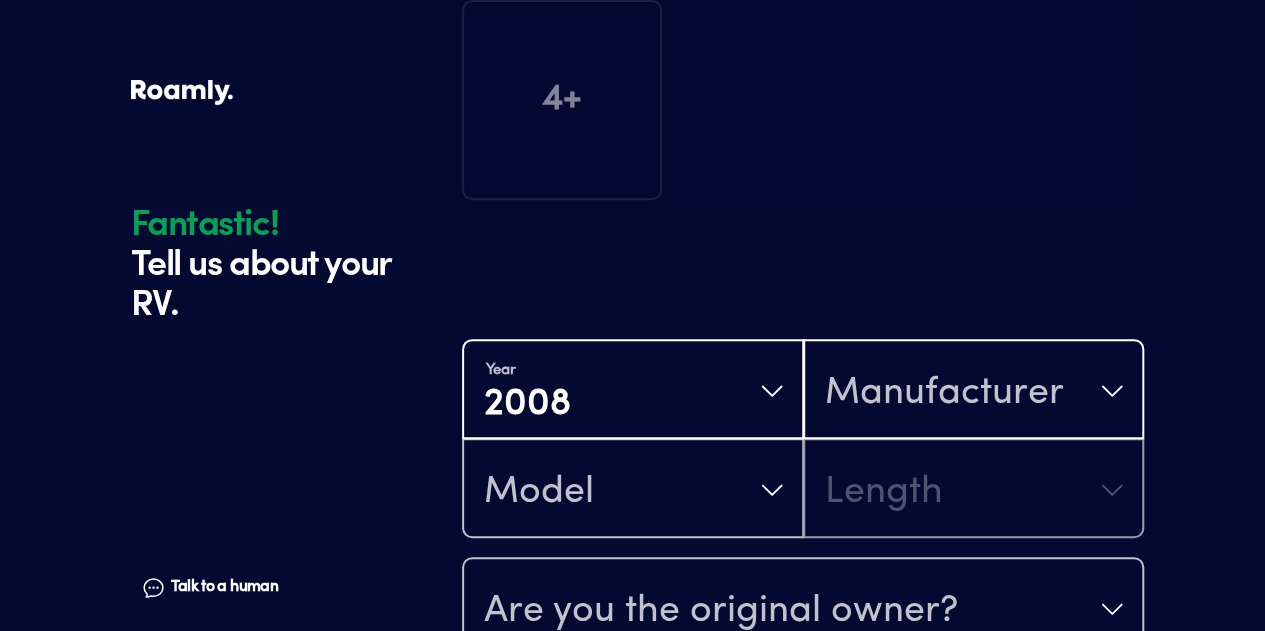click on "Manufacturer" at bounding box center (944, 393) 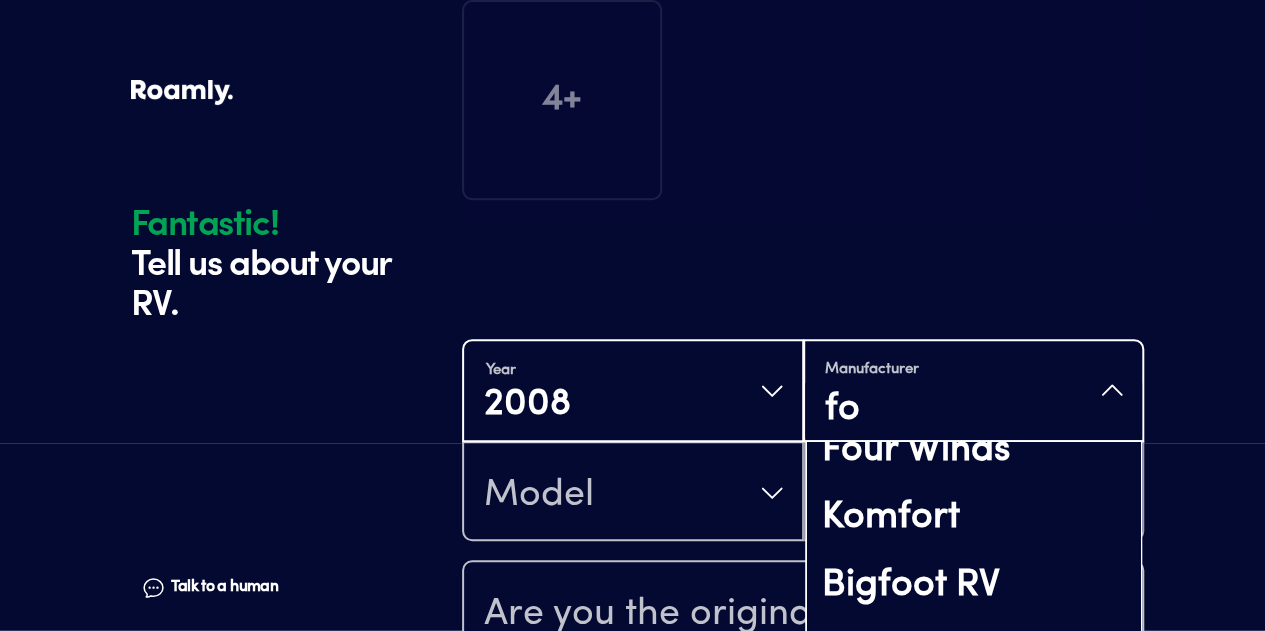 scroll, scrollTop: 0, scrollLeft: 0, axis: both 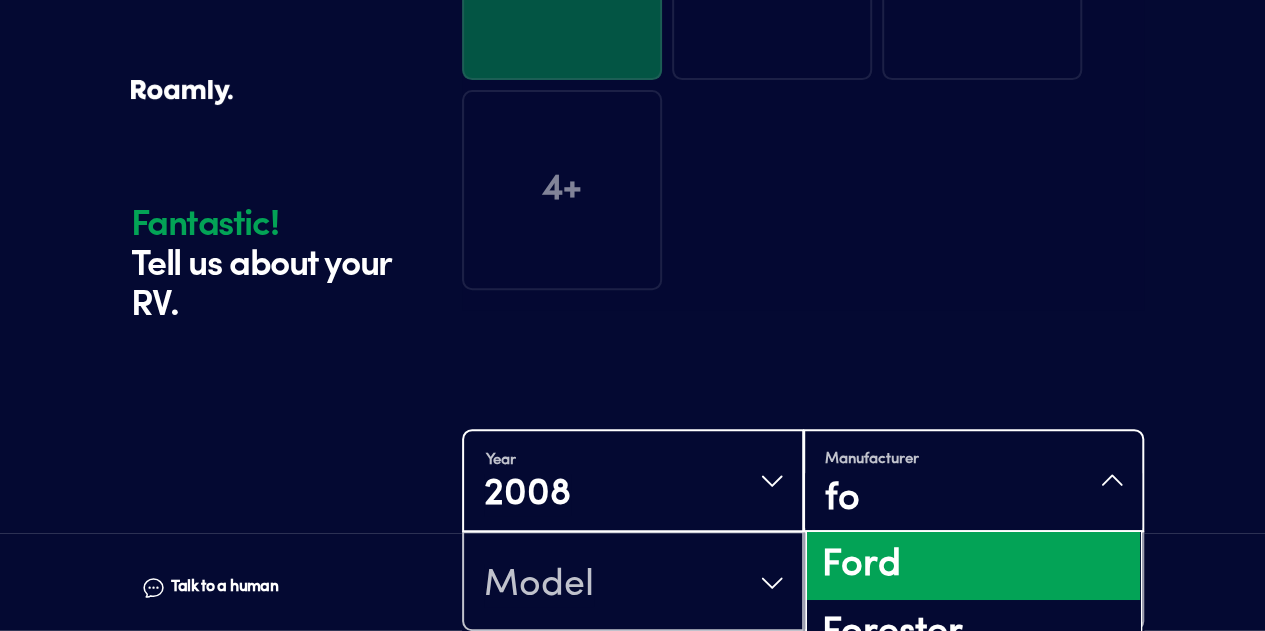 type on "fo" 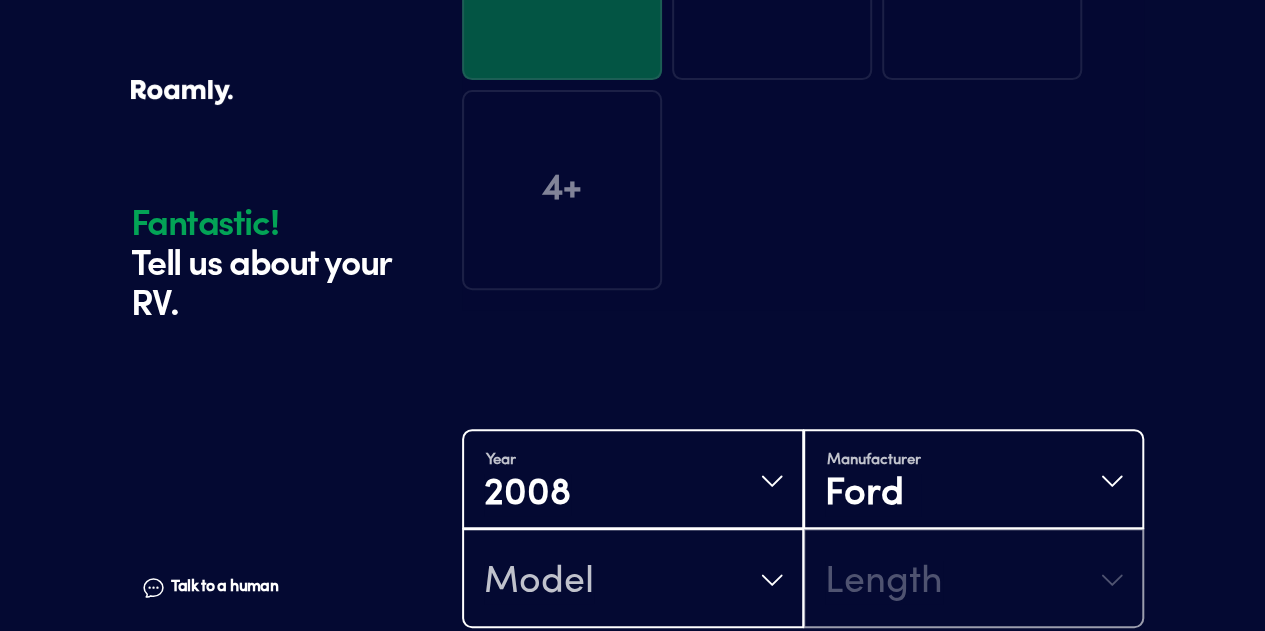 click on "Model" at bounding box center (633, 580) 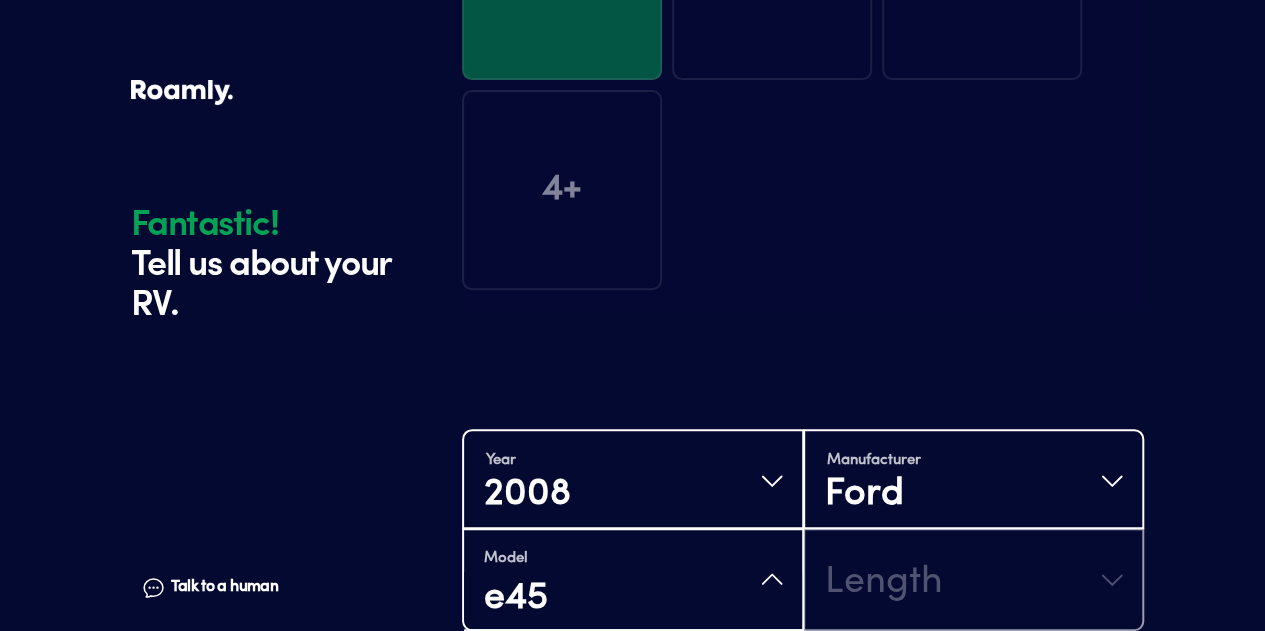 type on "e450" 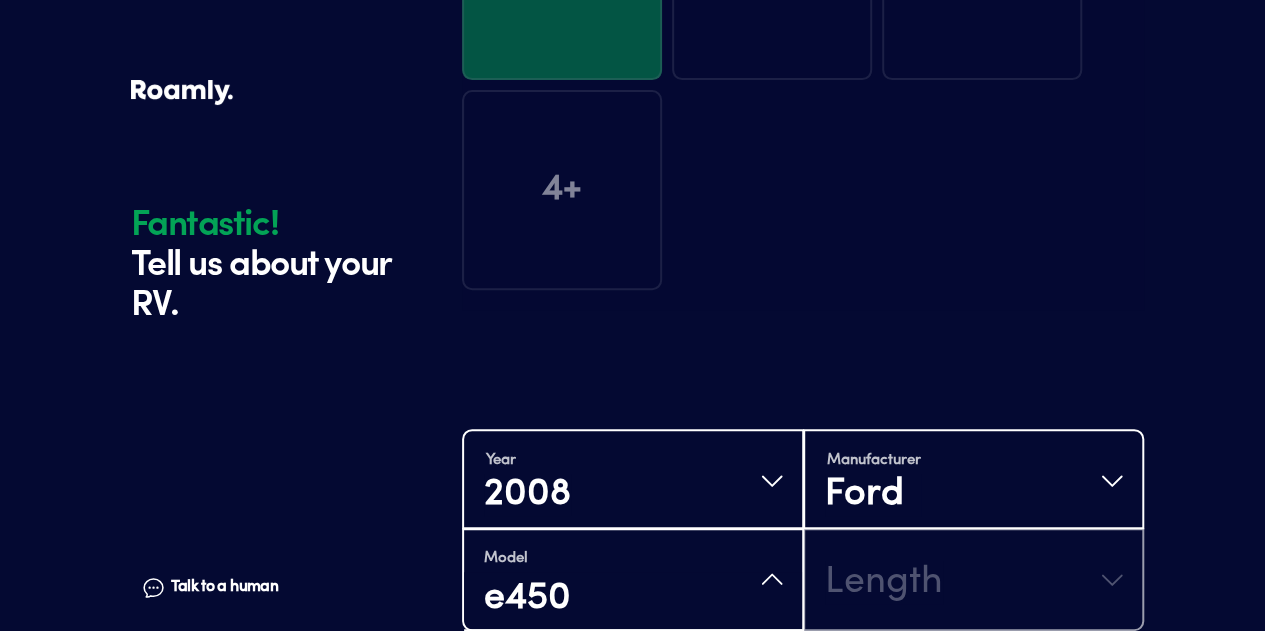 click on "e450" at bounding box center [633, 599] 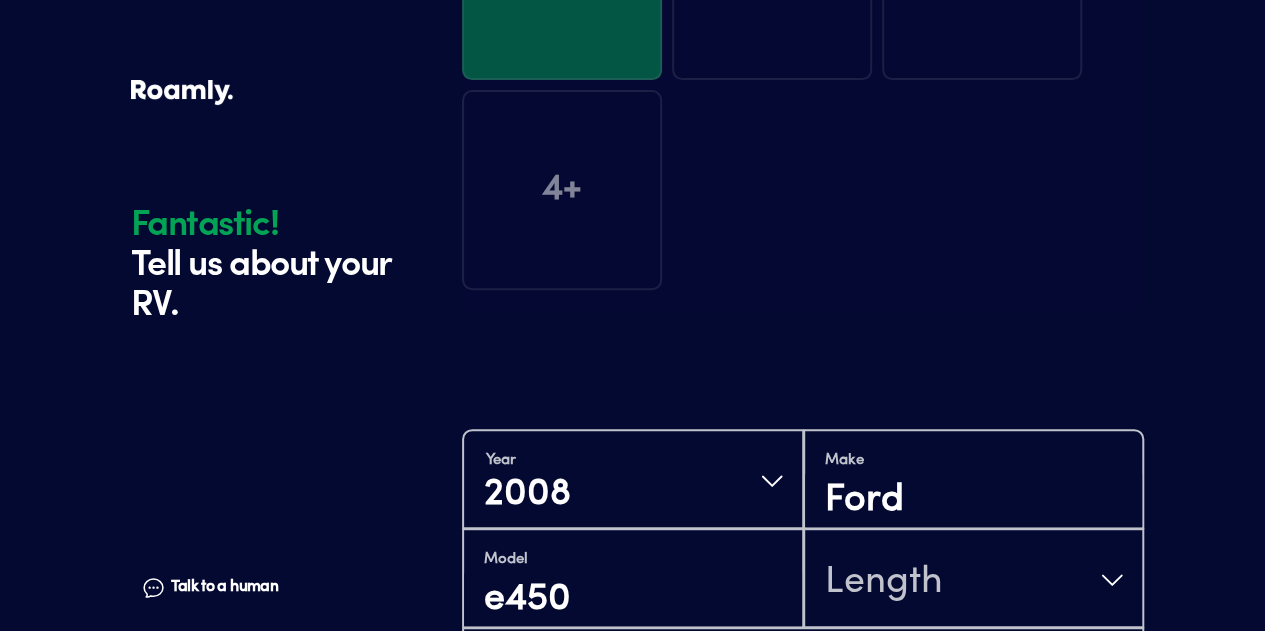 scroll, scrollTop: 2, scrollLeft: 0, axis: vertical 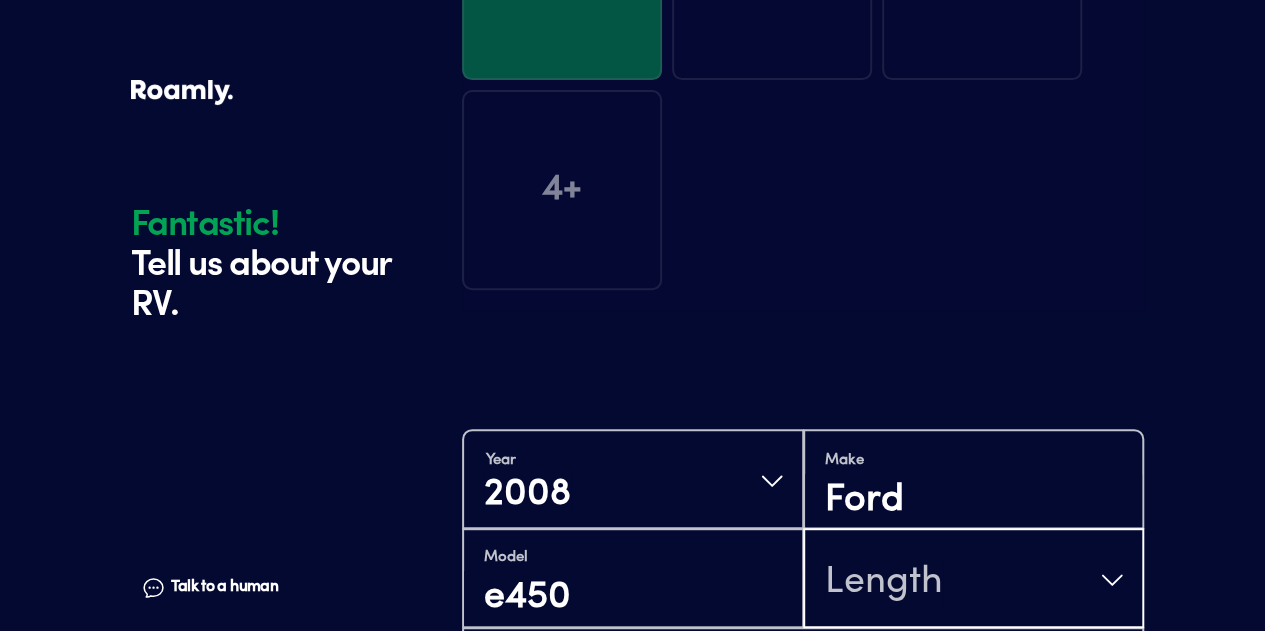 click on "Length" at bounding box center (884, 582) 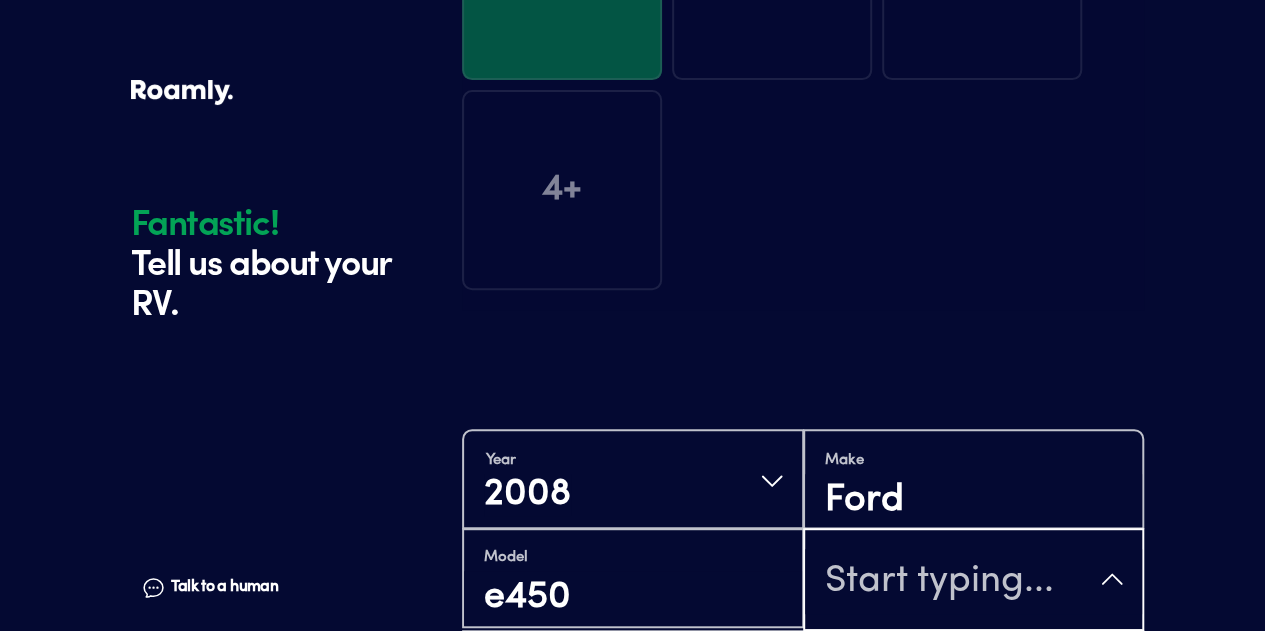 scroll, scrollTop: 1200, scrollLeft: 0, axis: vertical 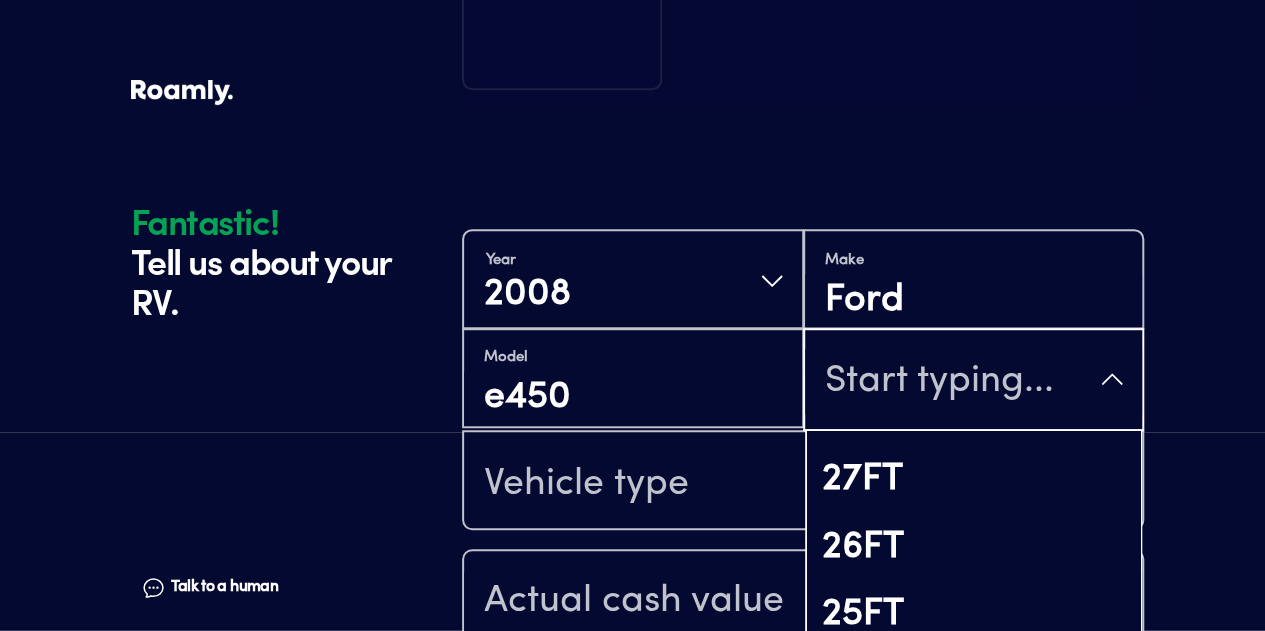 click on "22FT" at bounding box center [974, 818] 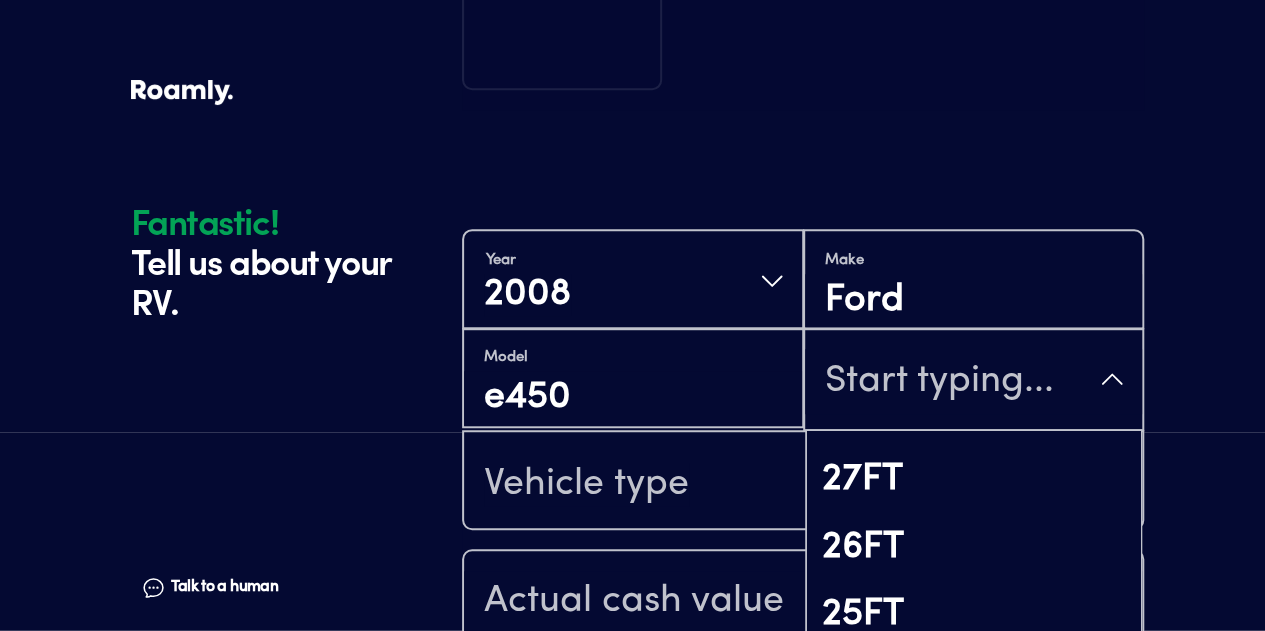 scroll, scrollTop: 520, scrollLeft: 0, axis: vertical 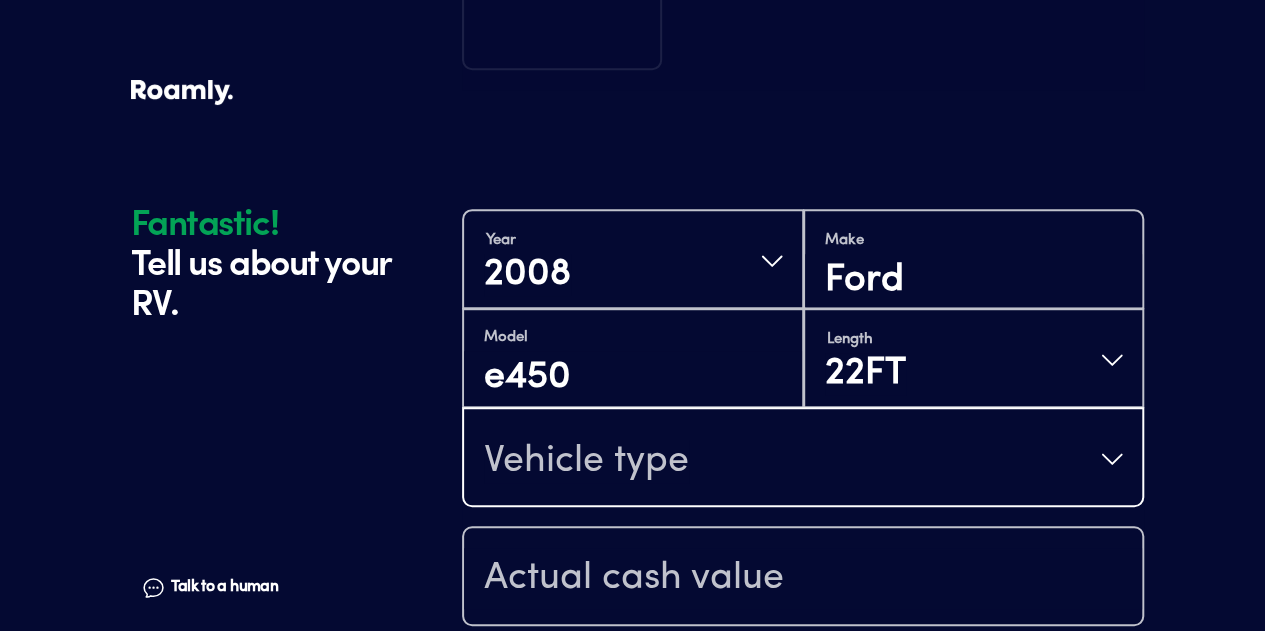 click on "Vehicle type" at bounding box center [803, 459] 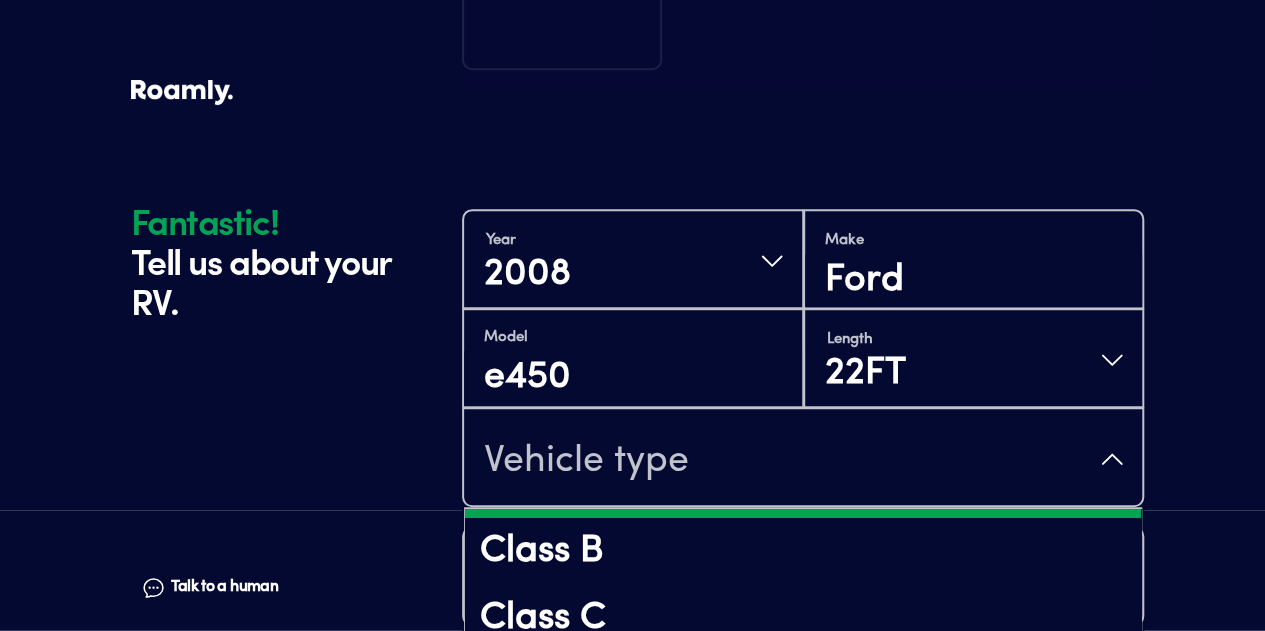 scroll, scrollTop: 100, scrollLeft: 0, axis: vertical 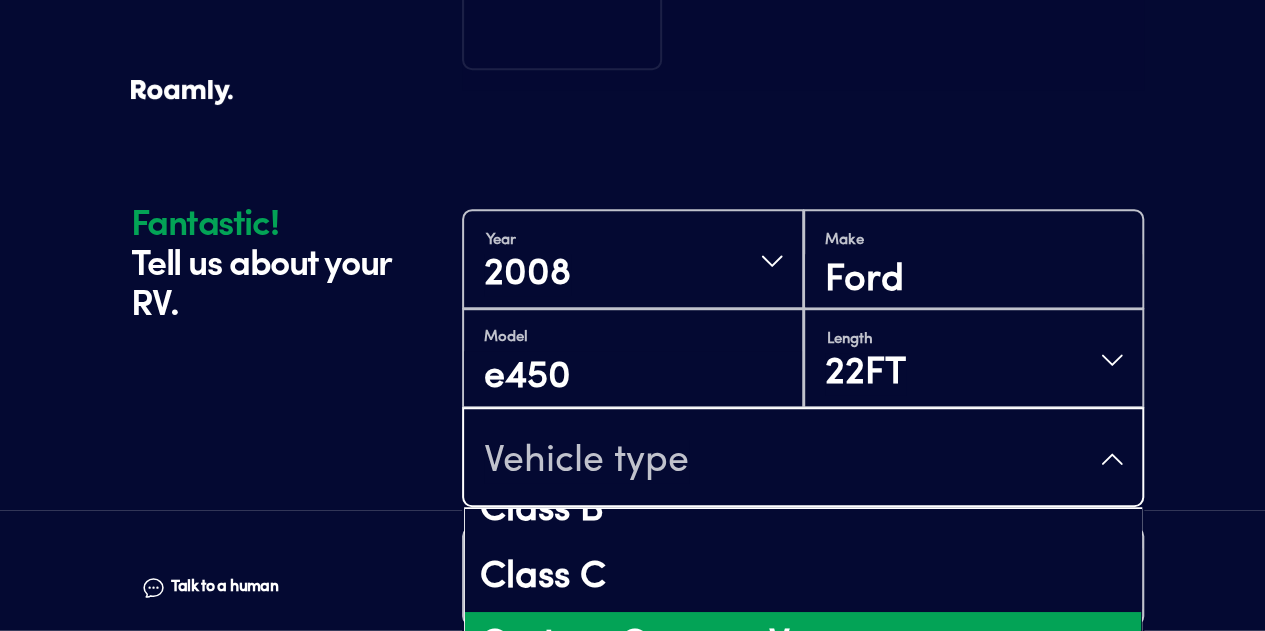 click on "Custom Camper Van" at bounding box center [803, 646] 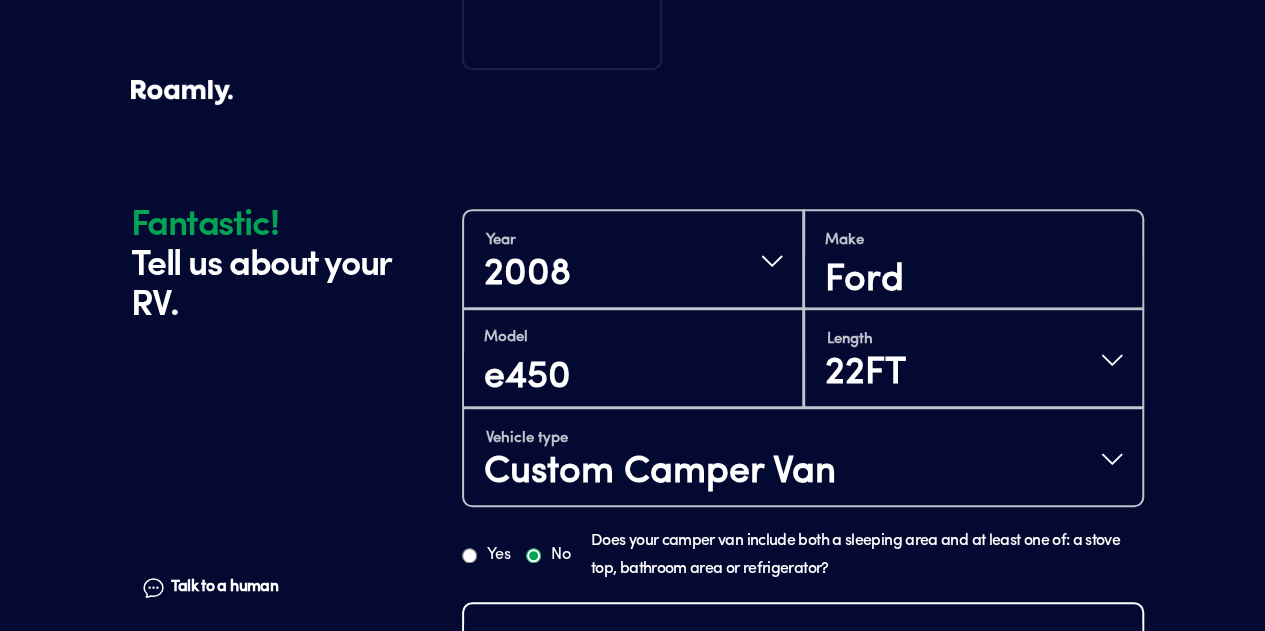 click at bounding box center [803, 654] 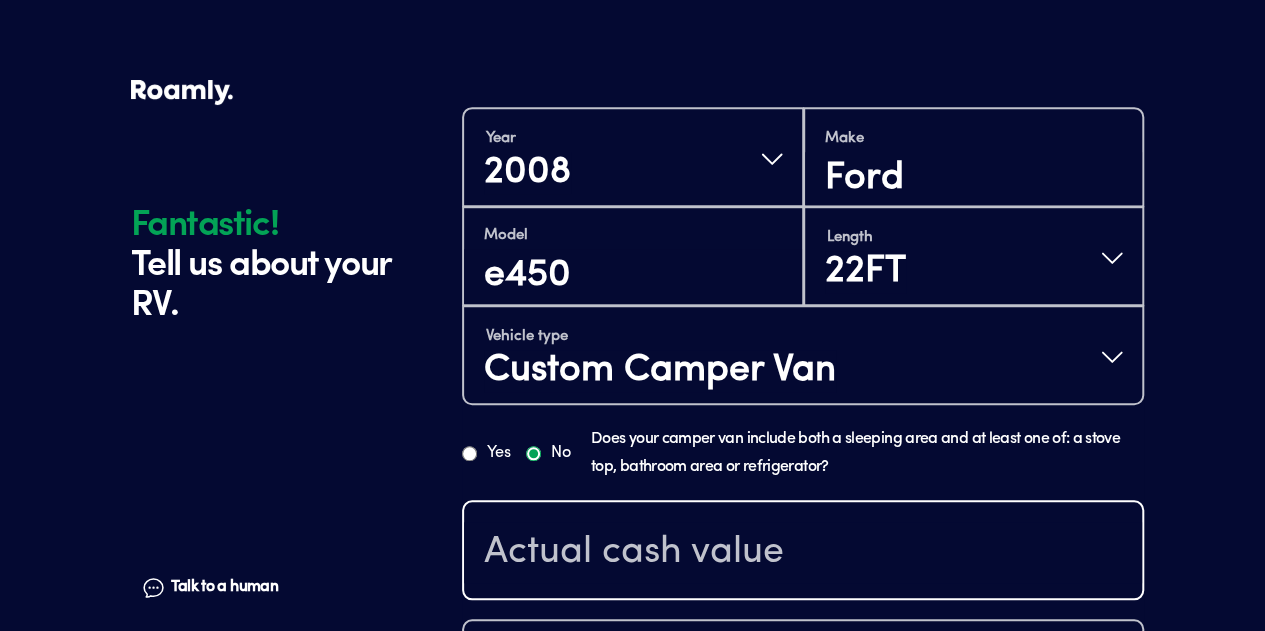 scroll, scrollTop: 720, scrollLeft: 0, axis: vertical 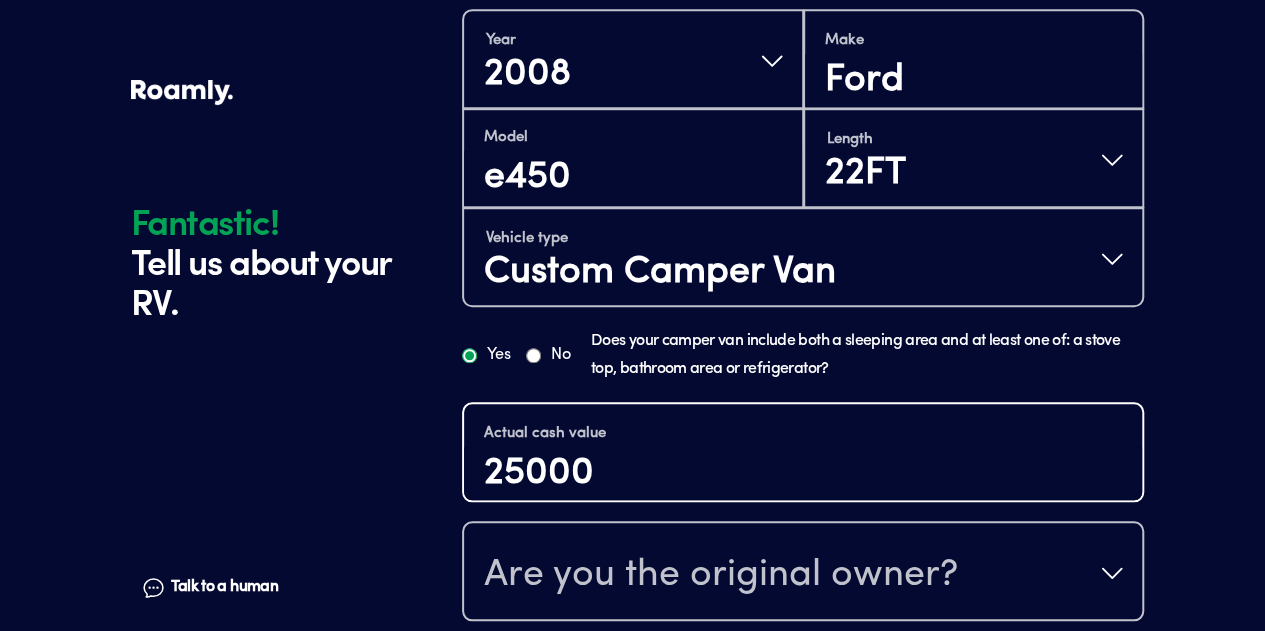 type on "25000" 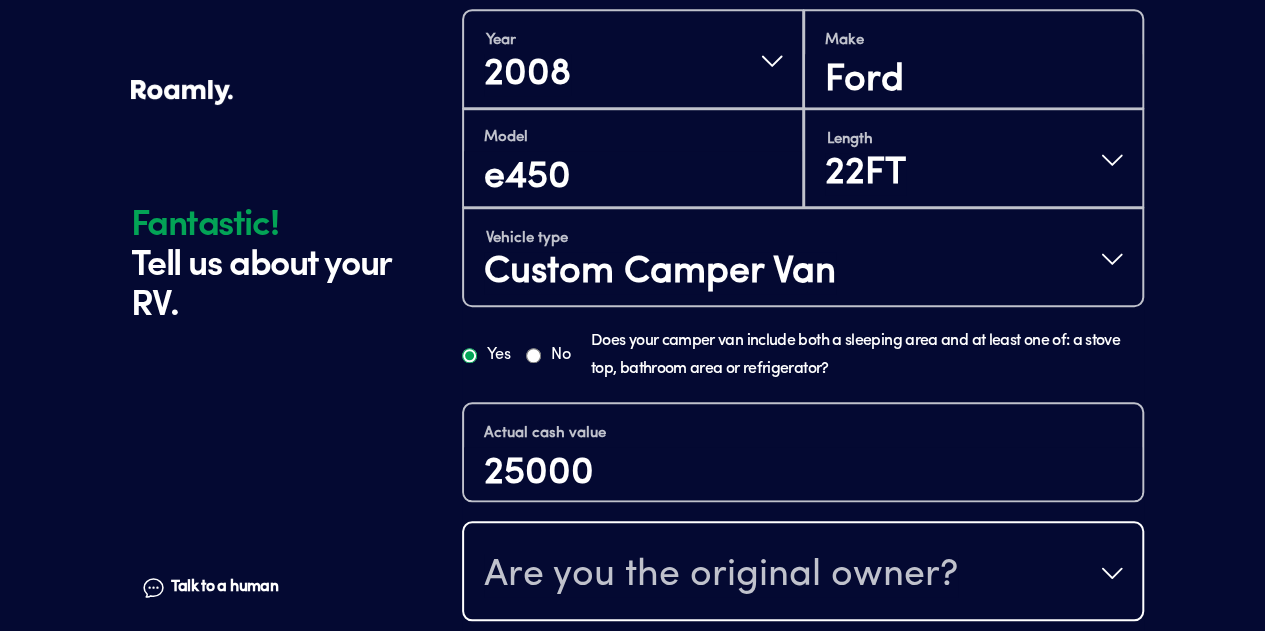 click on "Are you the original owner?" at bounding box center [803, 573] 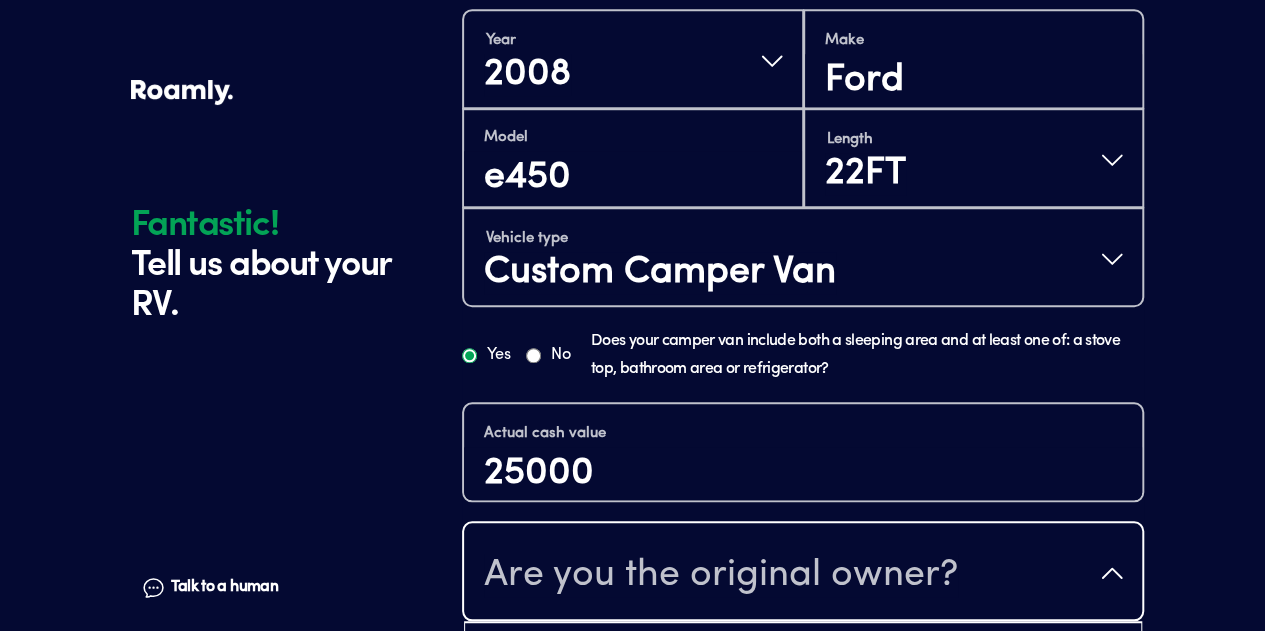 click on "No" at bounding box center (803, 725) 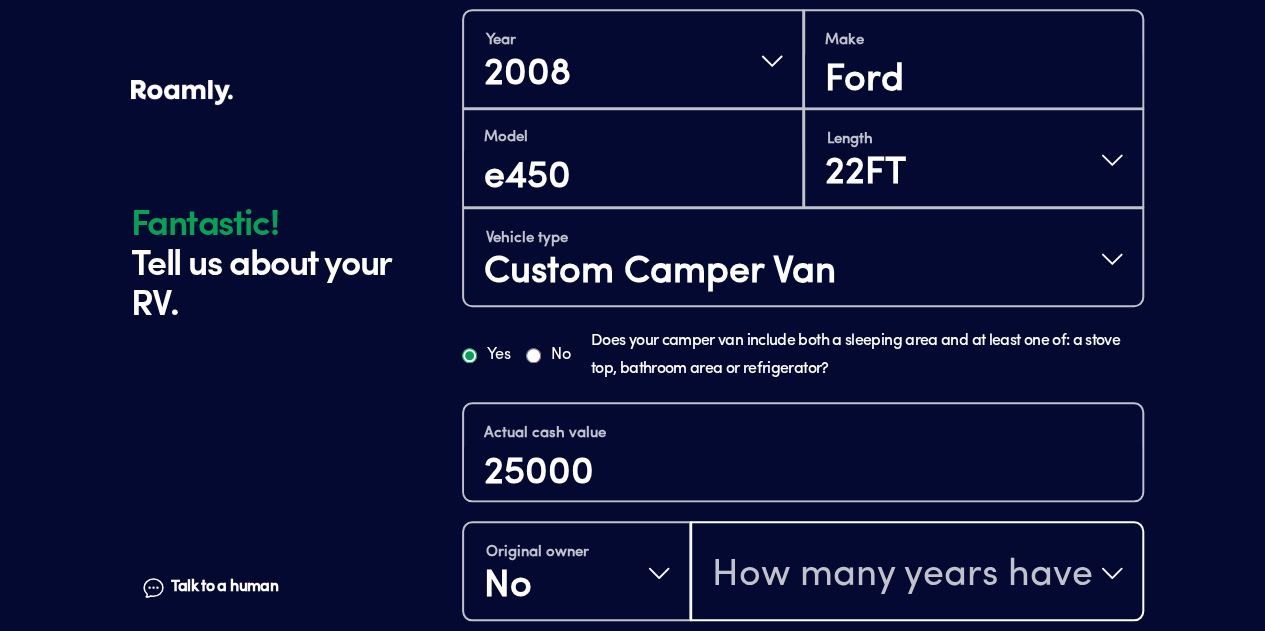 click on "How many years have you owned it?" at bounding box center (917, 573) 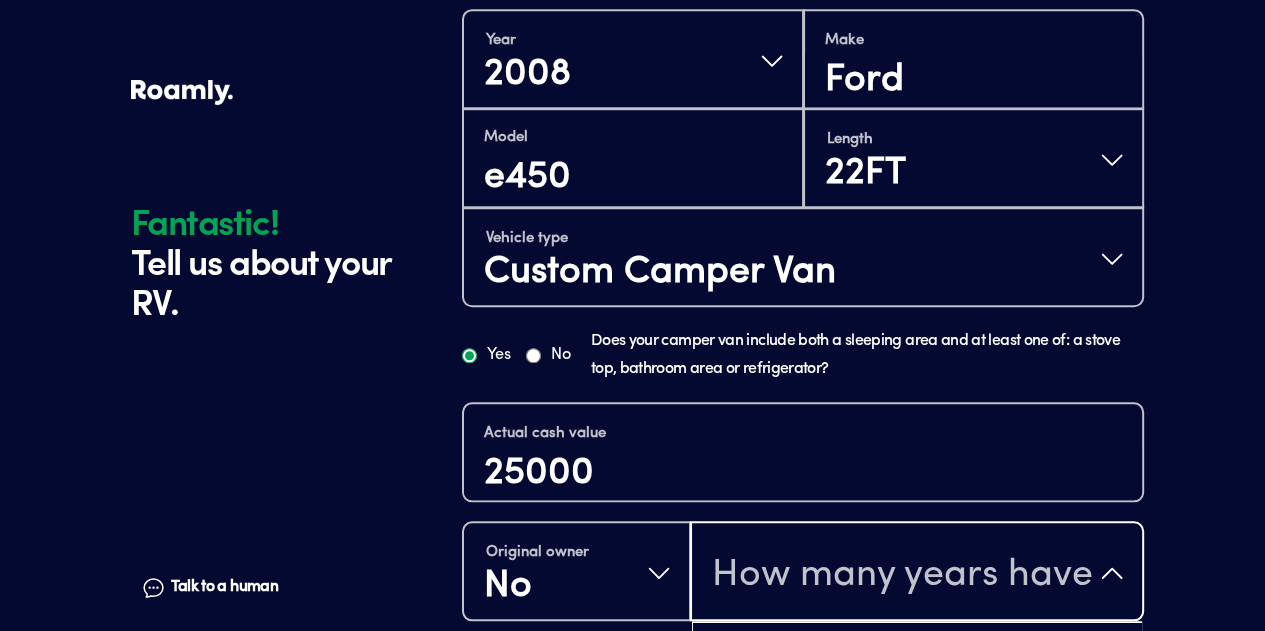 click on "1" at bounding box center [917, 725] 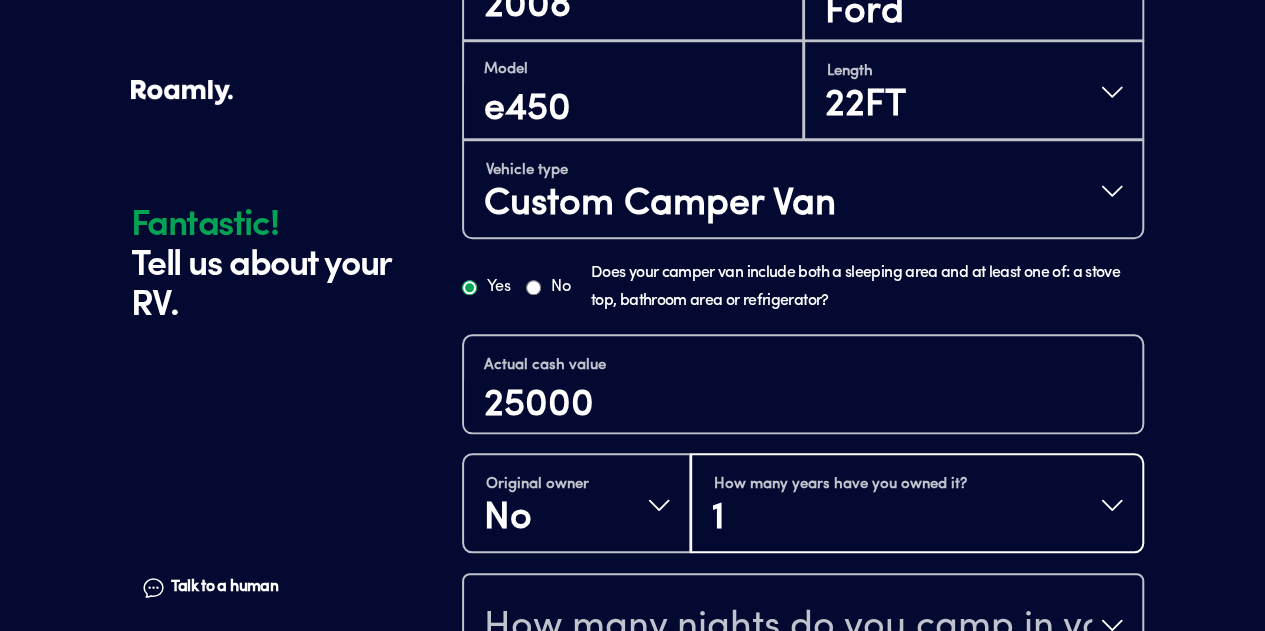 scroll, scrollTop: 820, scrollLeft: 0, axis: vertical 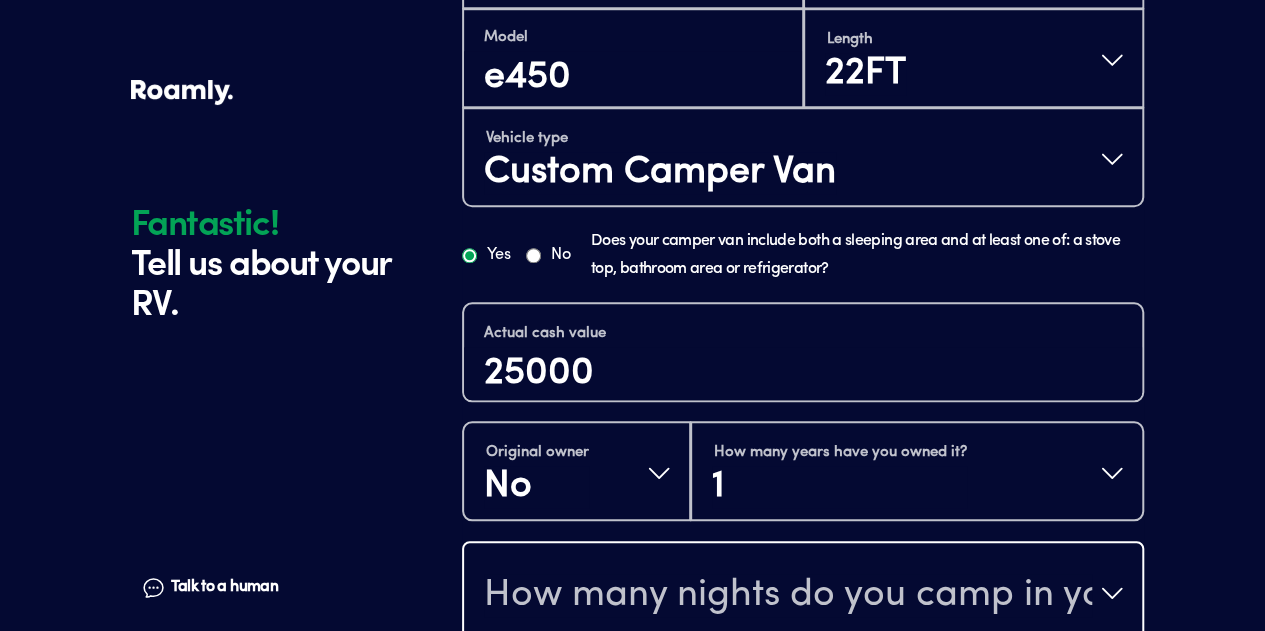 click on "How many nights do you camp in your RV?" at bounding box center [788, 595] 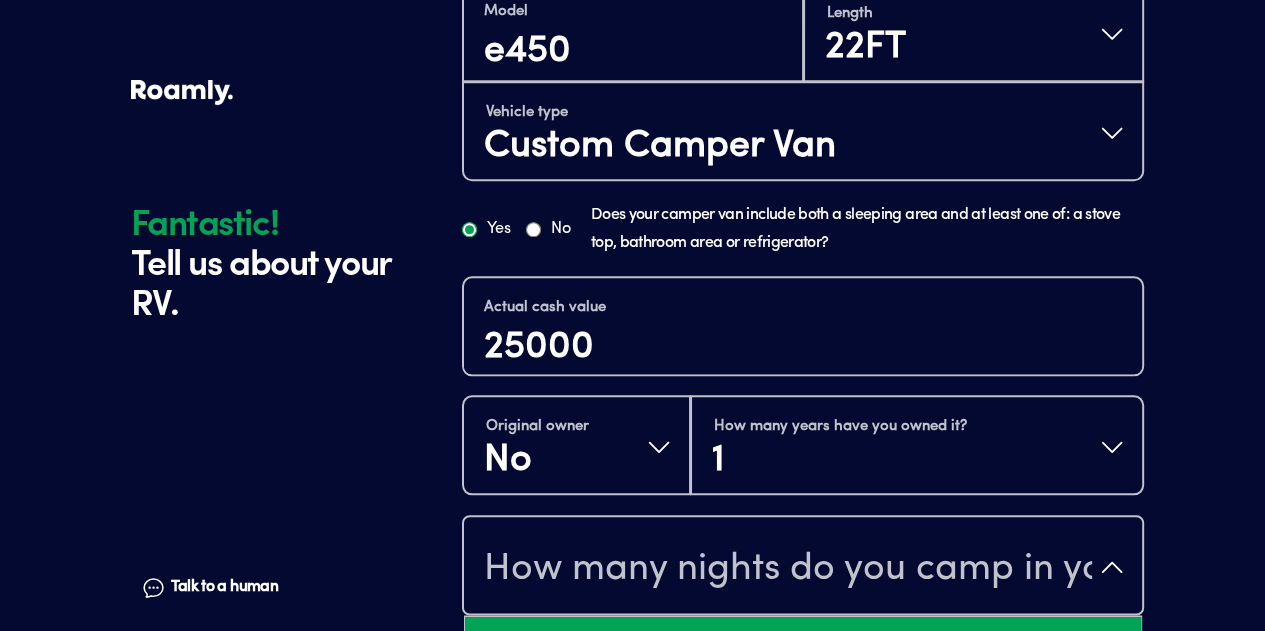 scroll, scrollTop: 40, scrollLeft: 0, axis: vertical 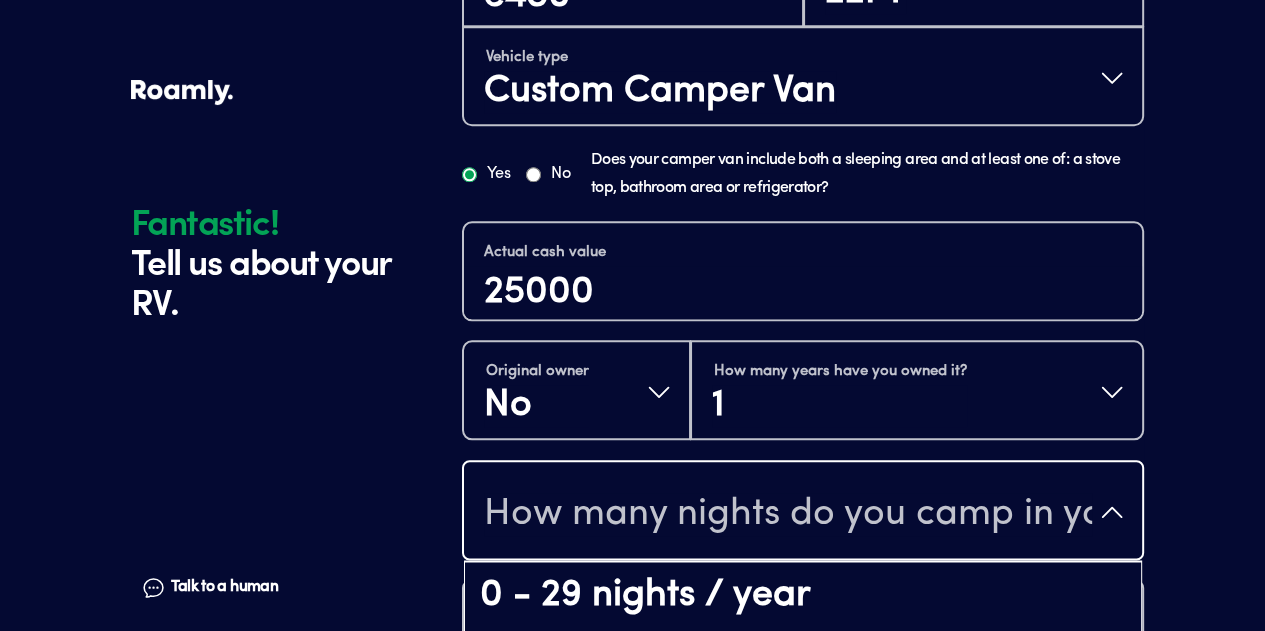 click on "150-365 nights / year" at bounding box center [803, 799] 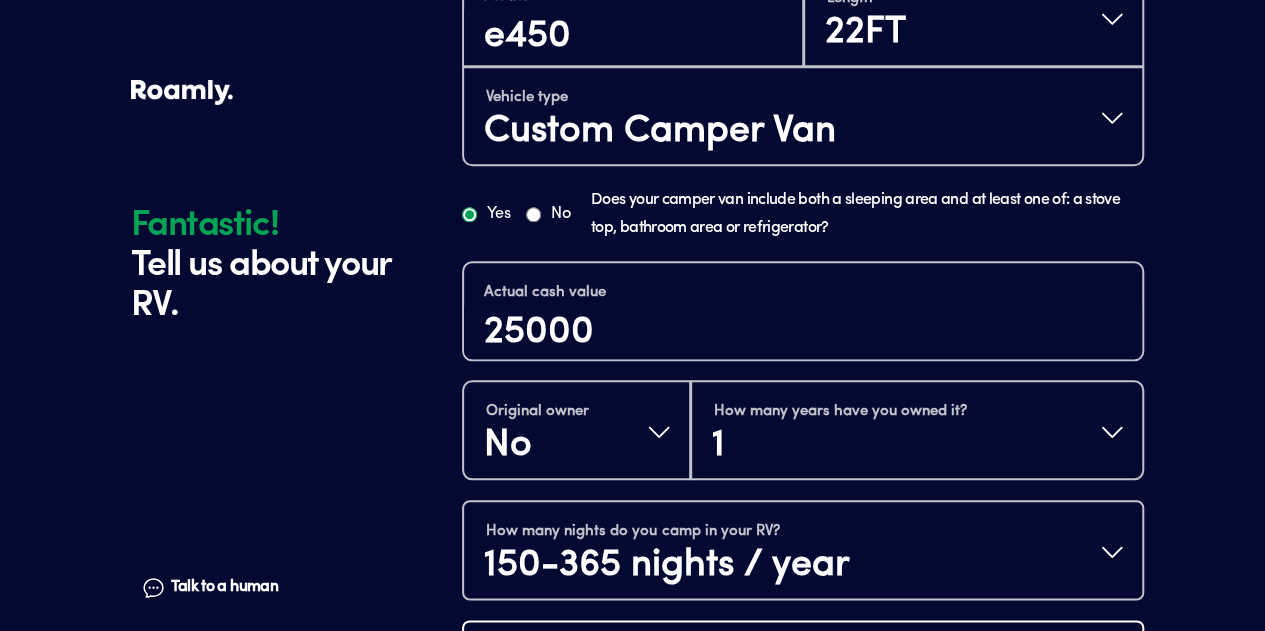 click on "How do you store your RV?" at bounding box center [712, 674] 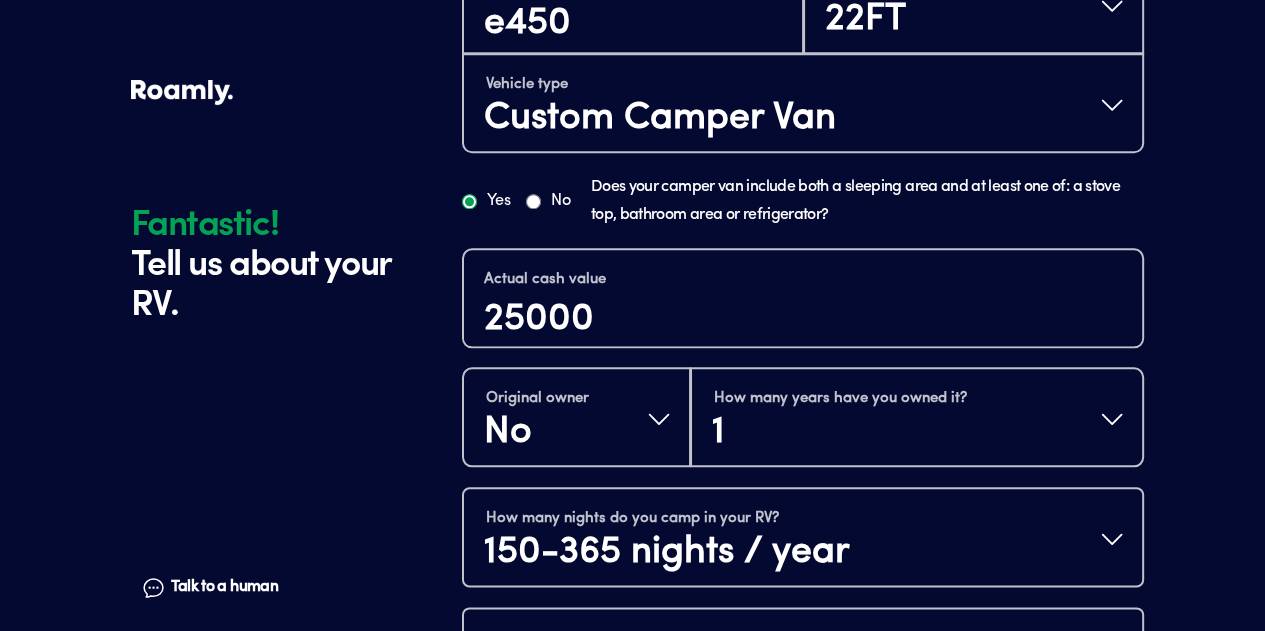 scroll, scrollTop: 25, scrollLeft: 0, axis: vertical 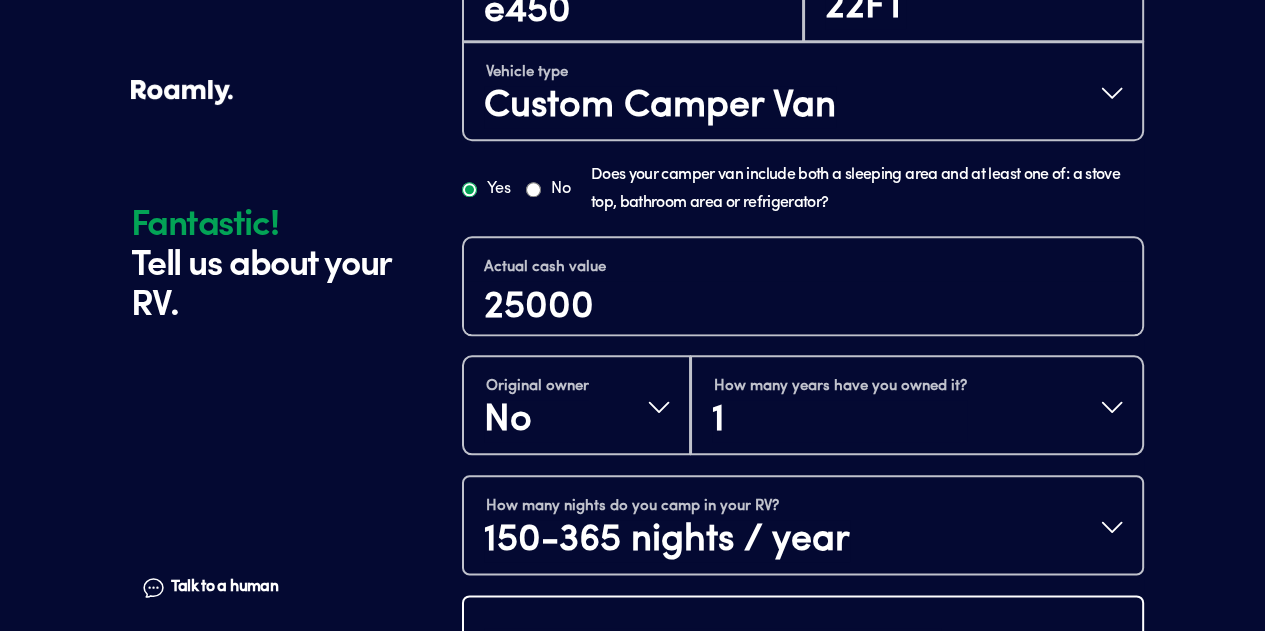 click on "Open lot" at bounding box center [803, 799] 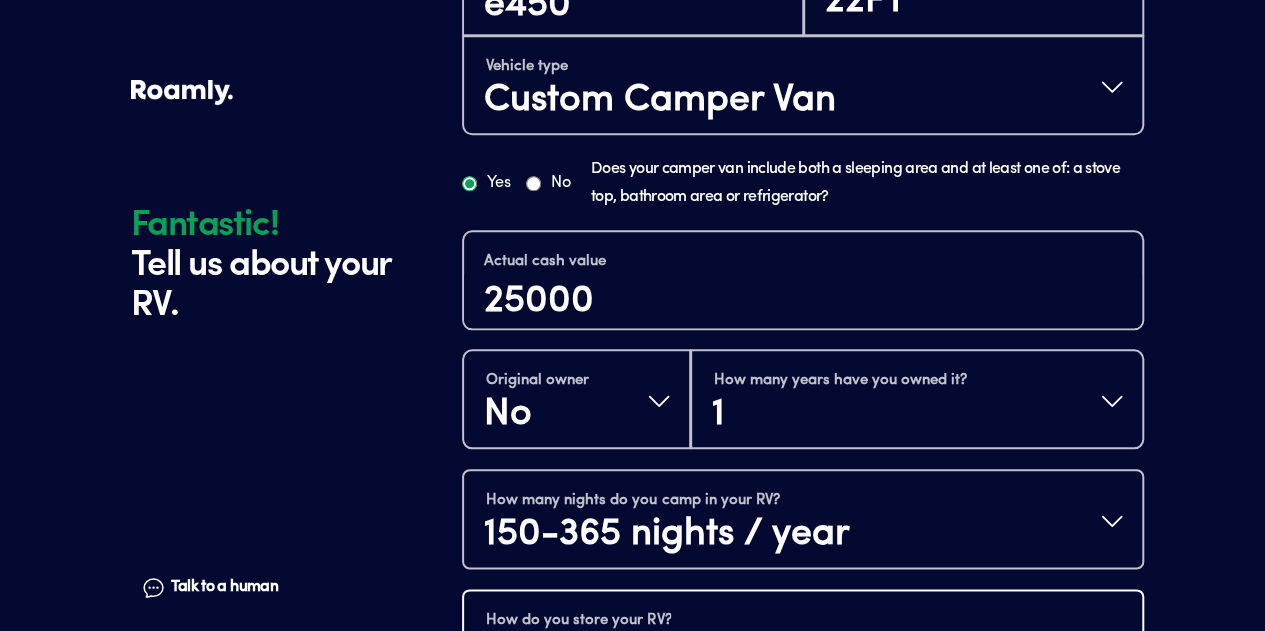 scroll, scrollTop: 939, scrollLeft: 0, axis: vertical 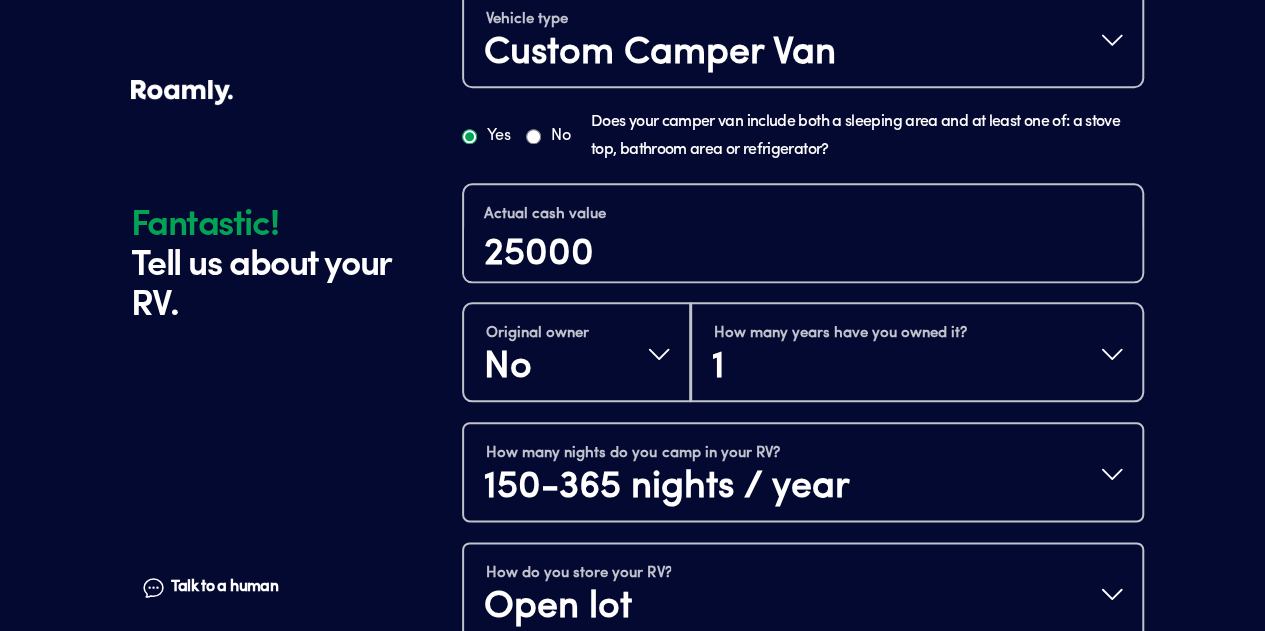 click on "Continue" at bounding box center [803, 761] 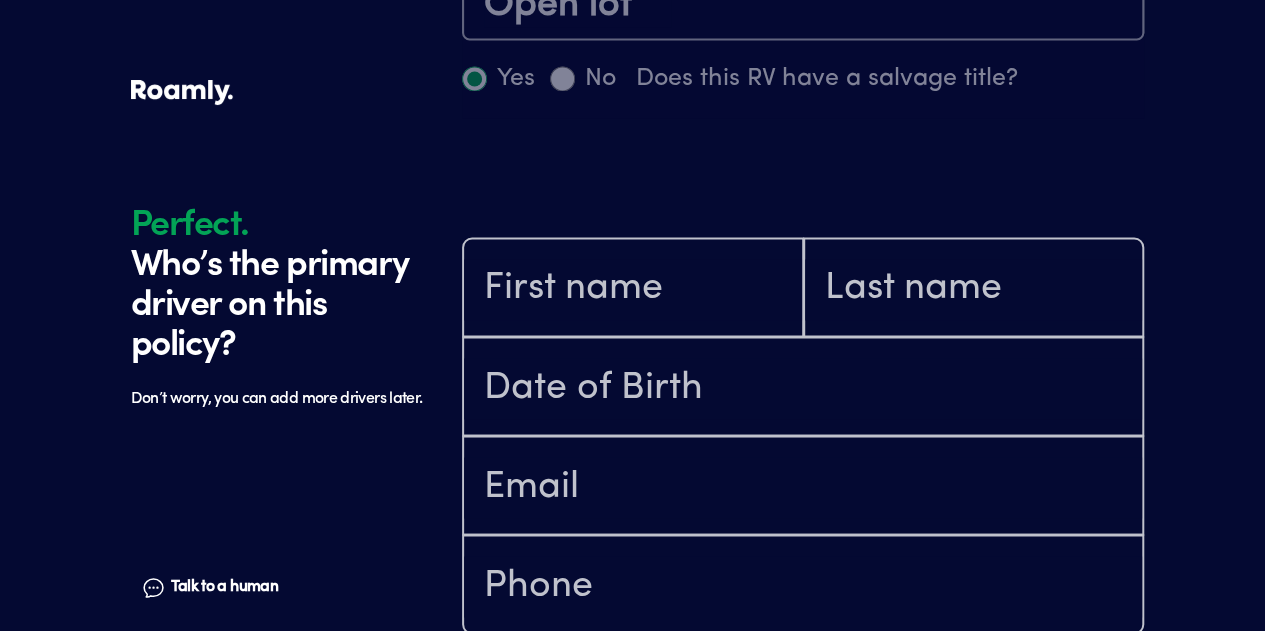 scroll, scrollTop: 1539, scrollLeft: 0, axis: vertical 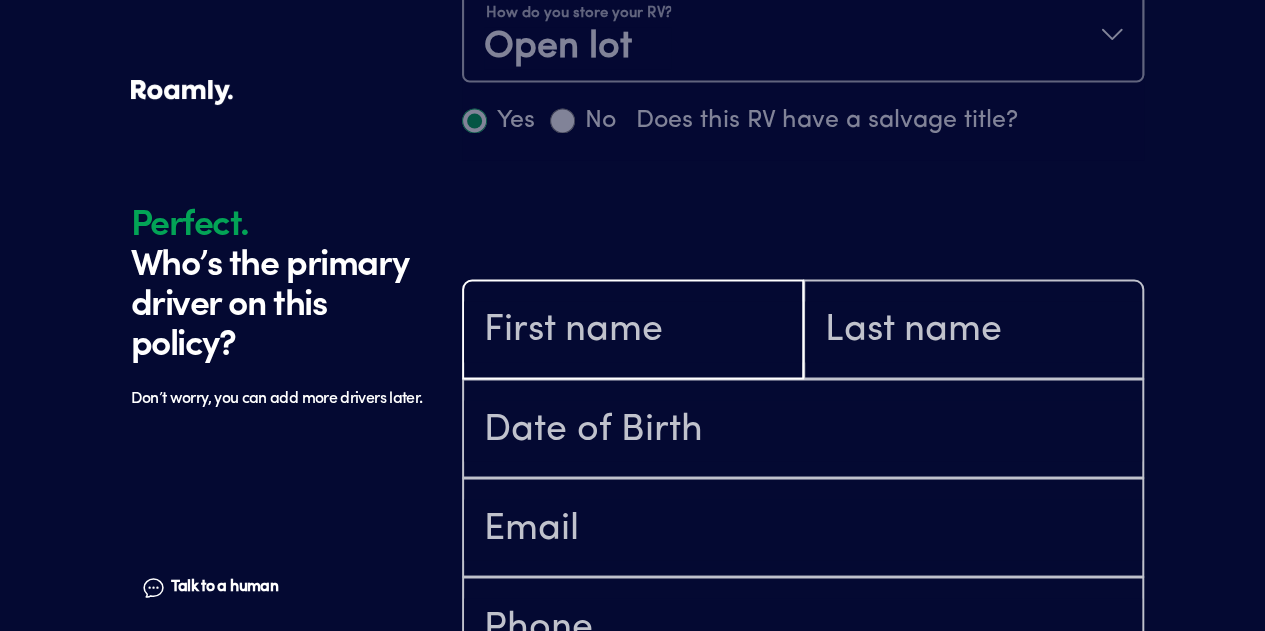 click at bounding box center (633, 331) 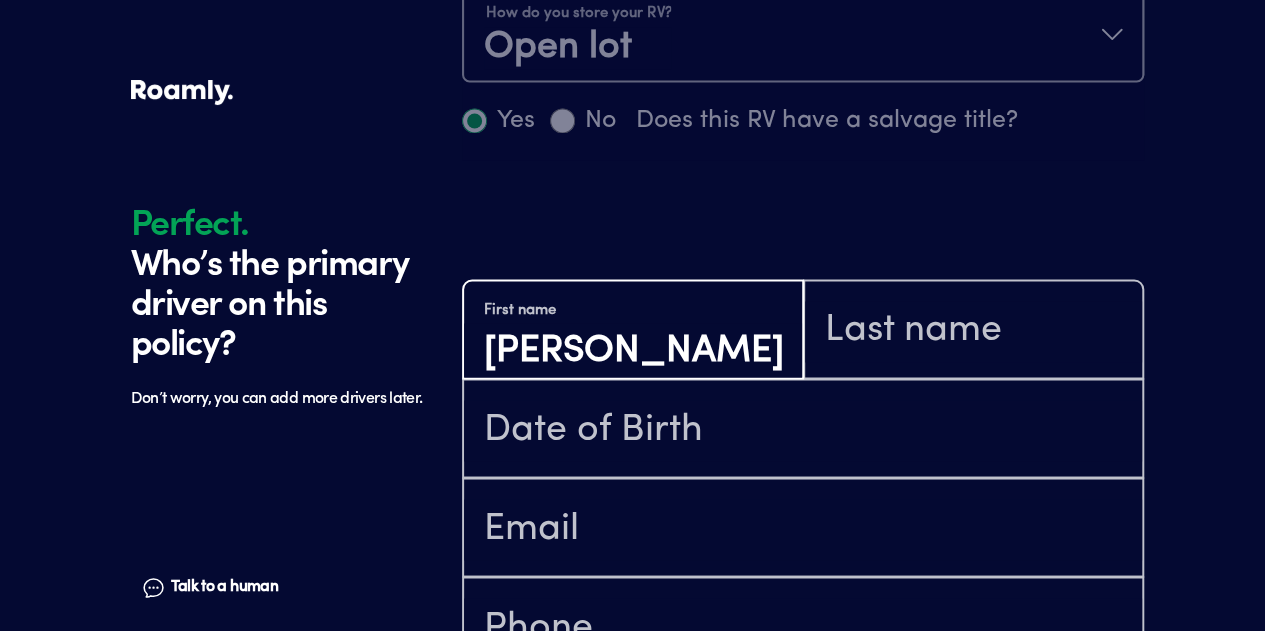 type on "[PERSON_NAME]" 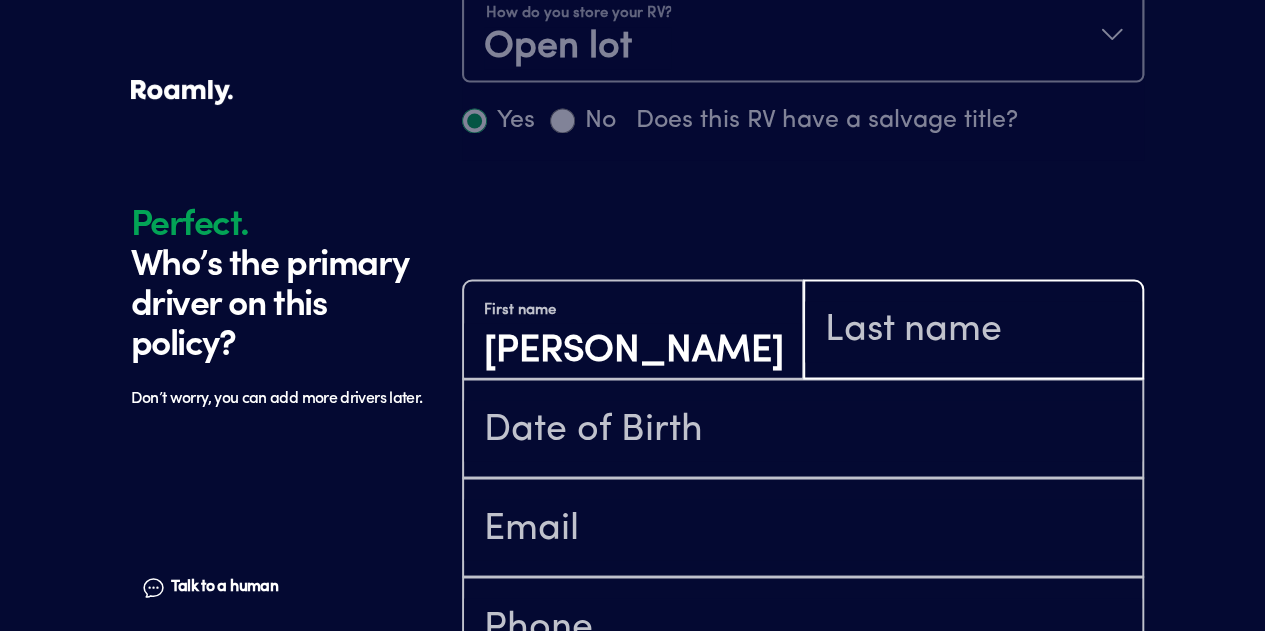click at bounding box center (974, 331) 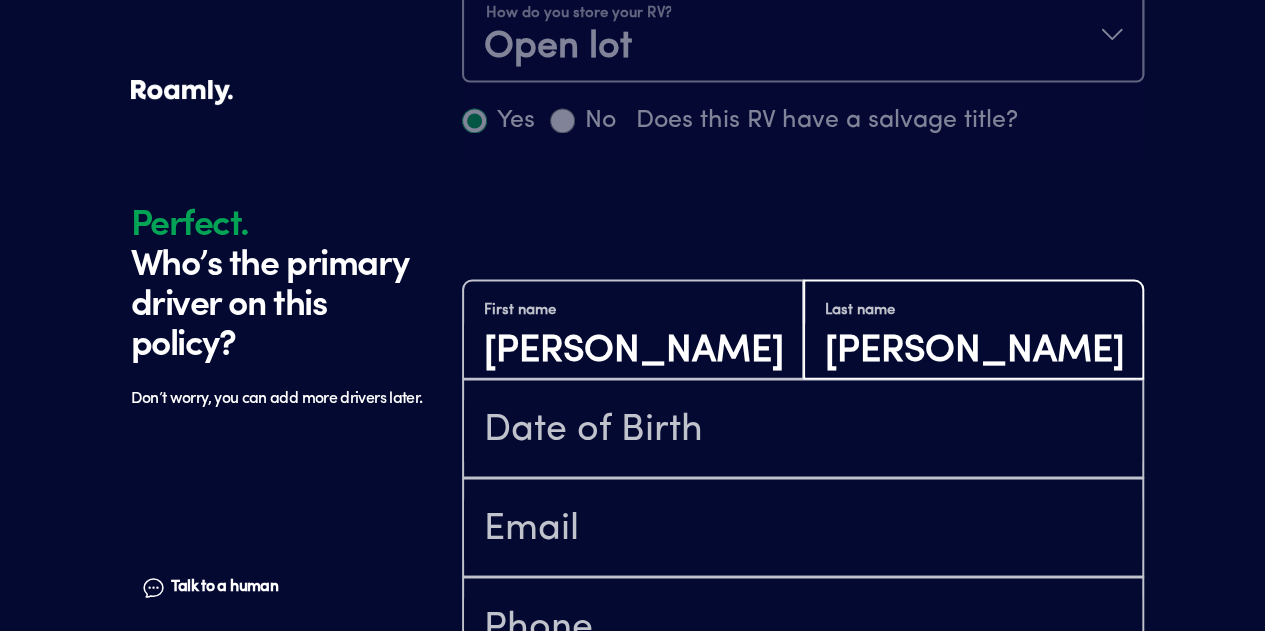 type on "[PERSON_NAME]" 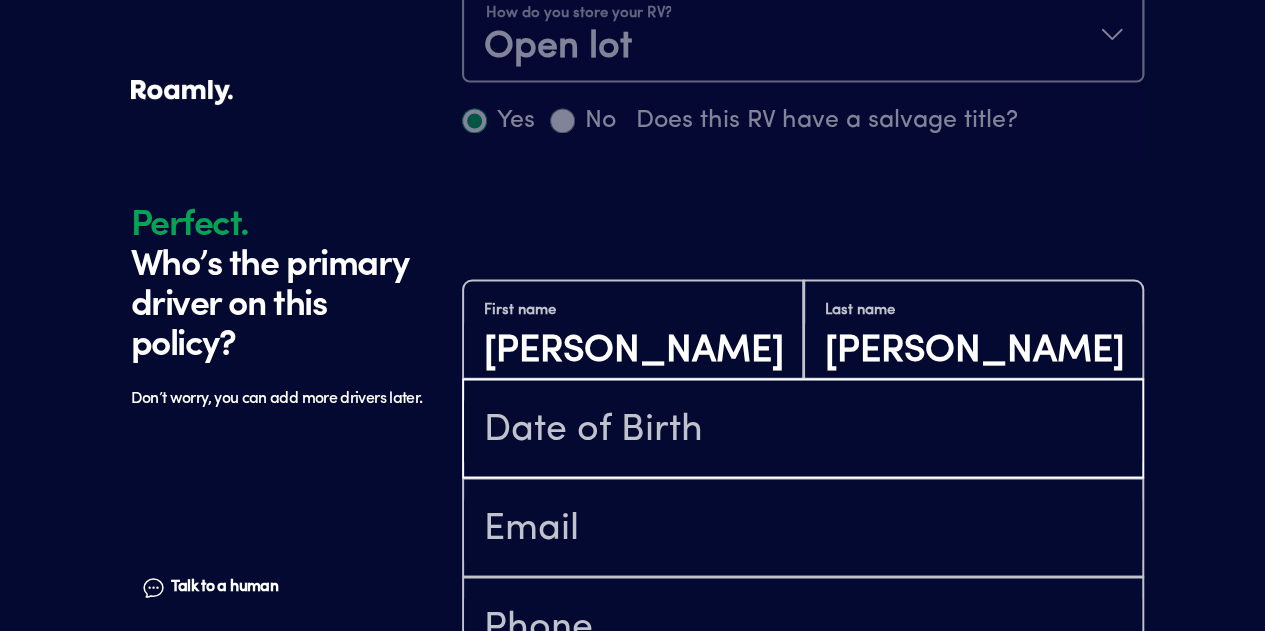 click at bounding box center (803, 430) 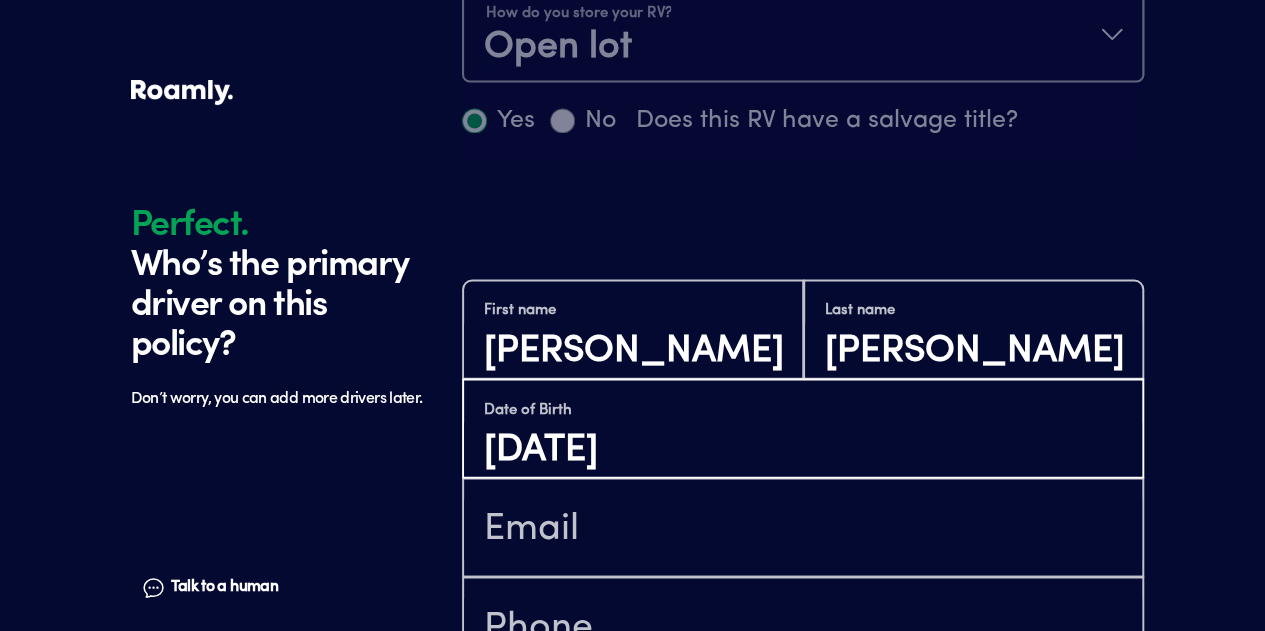 type on "[DATE]" 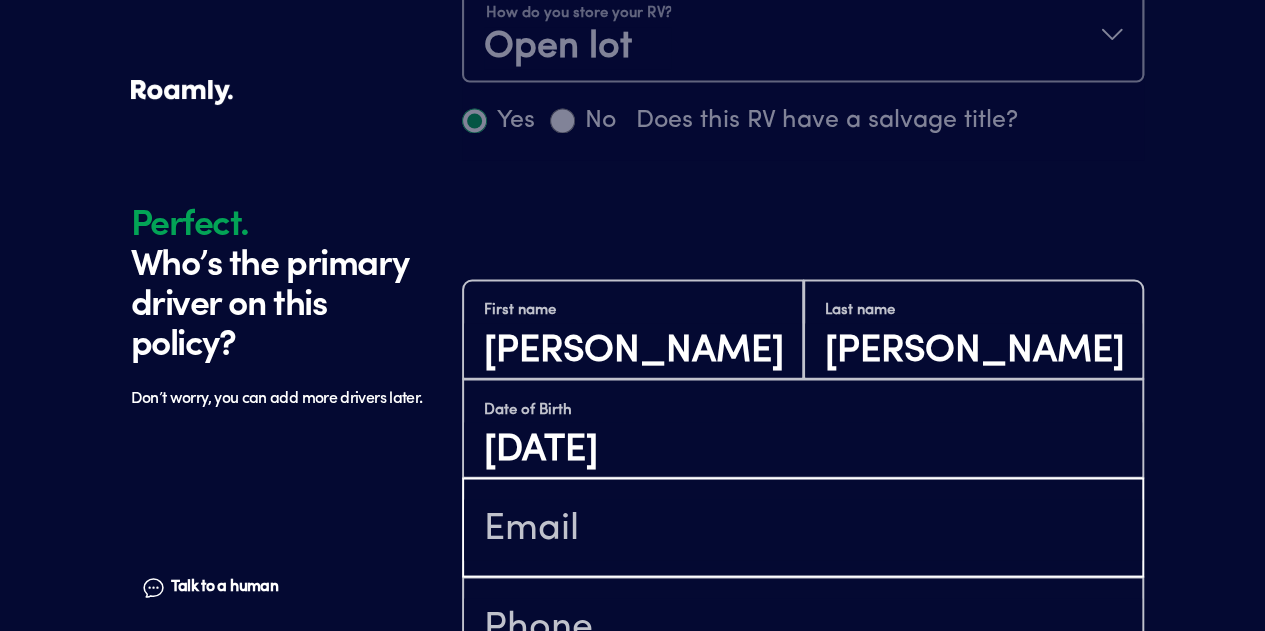 click at bounding box center [803, 529] 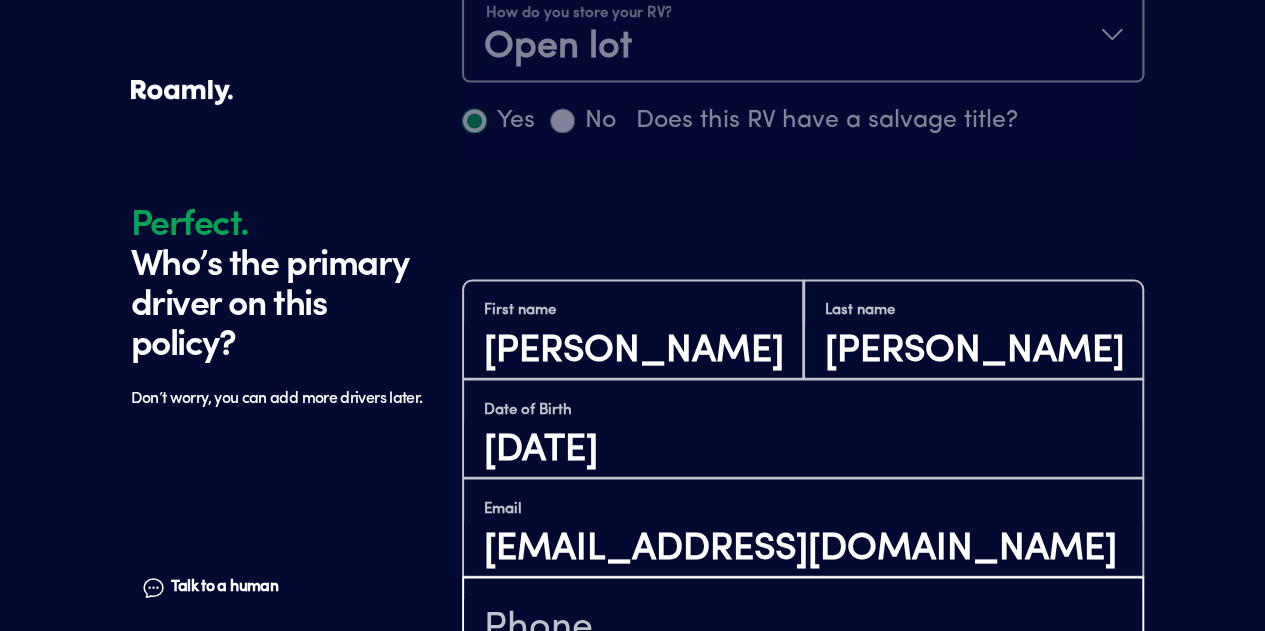 click at bounding box center [803, 628] 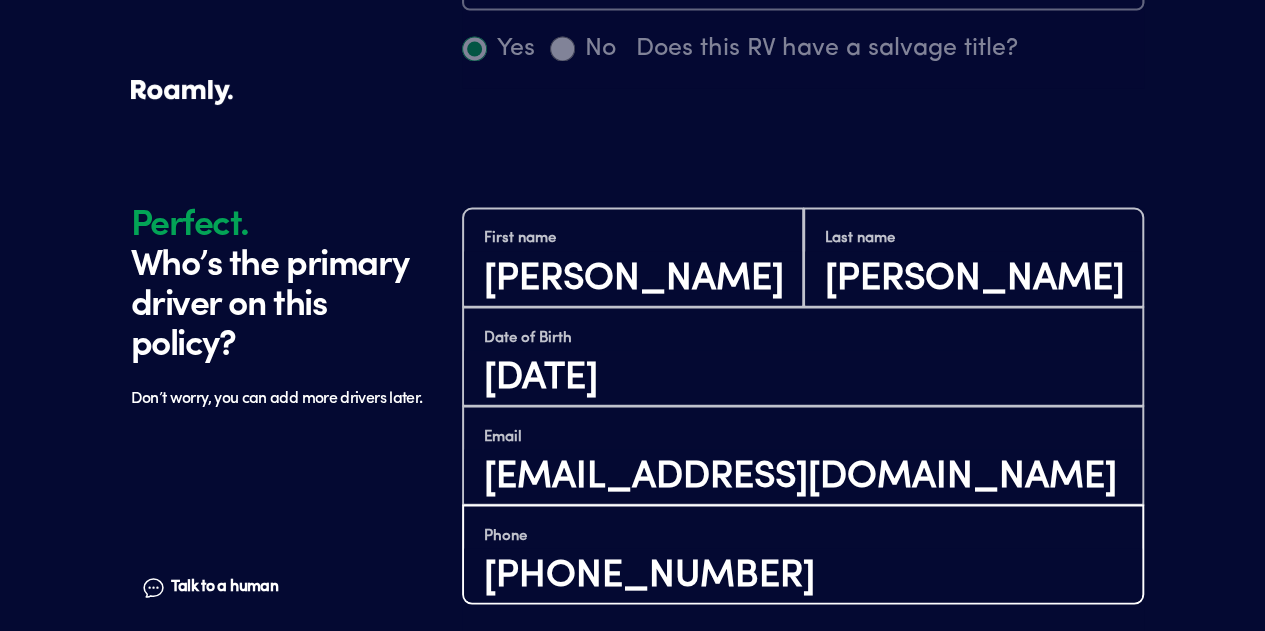 scroll, scrollTop: 1639, scrollLeft: 0, axis: vertical 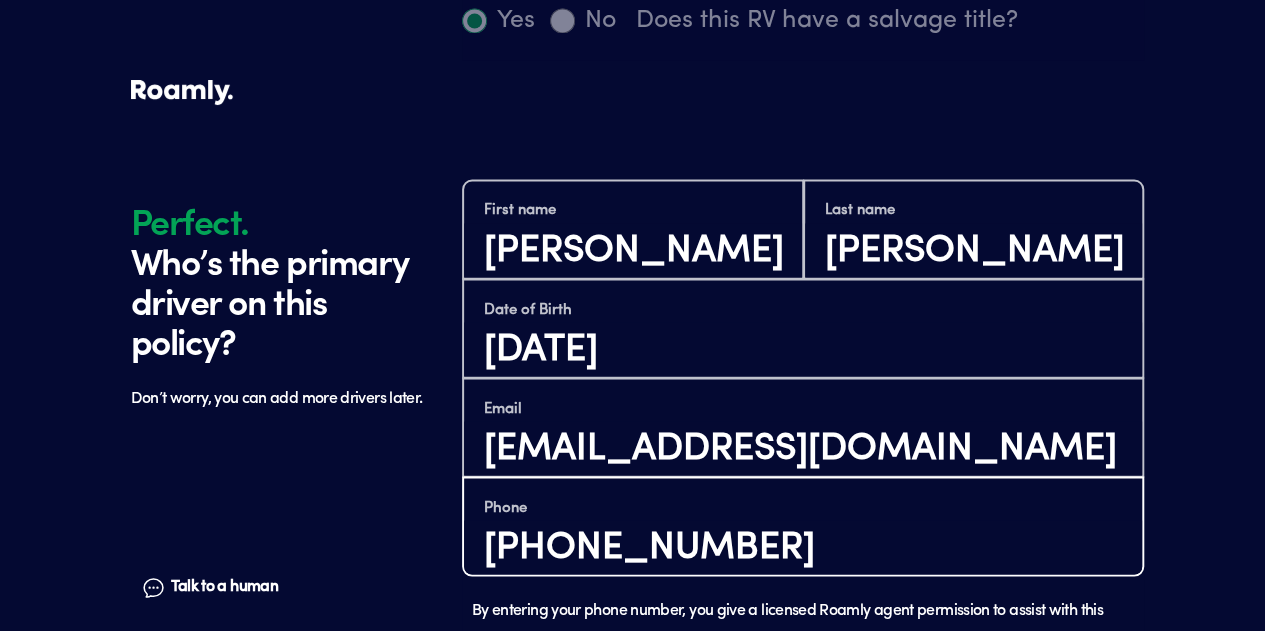 type on "[PHONE_NUMBER]" 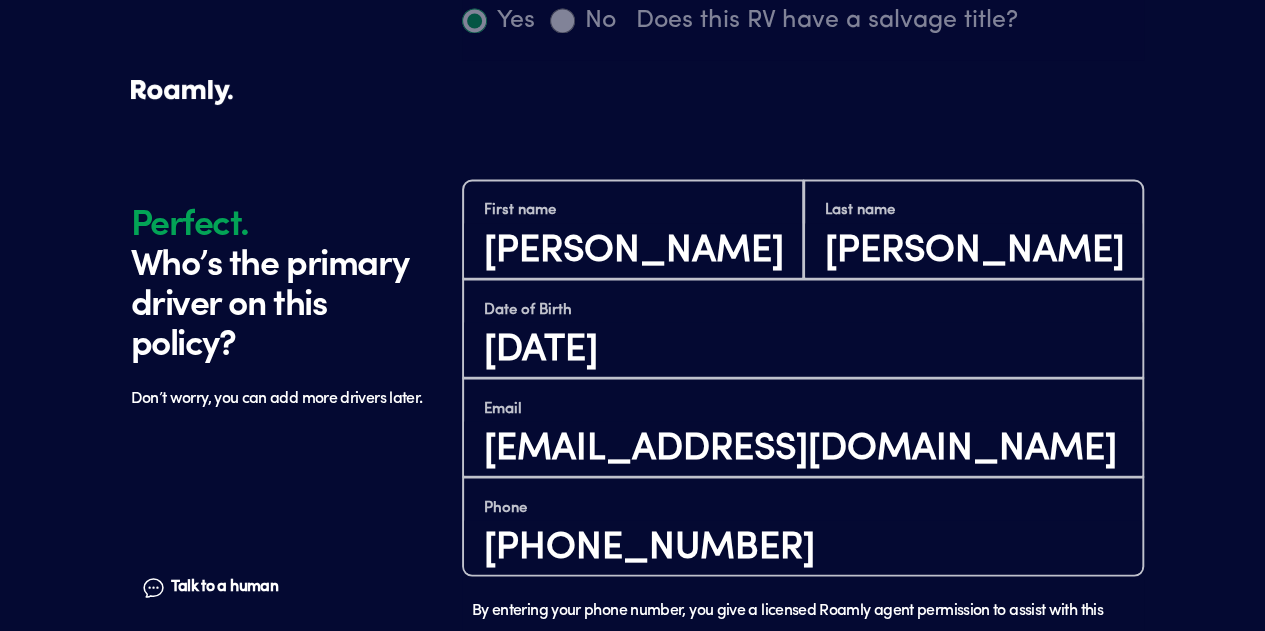 click on "Continue" at bounding box center [803, 761] 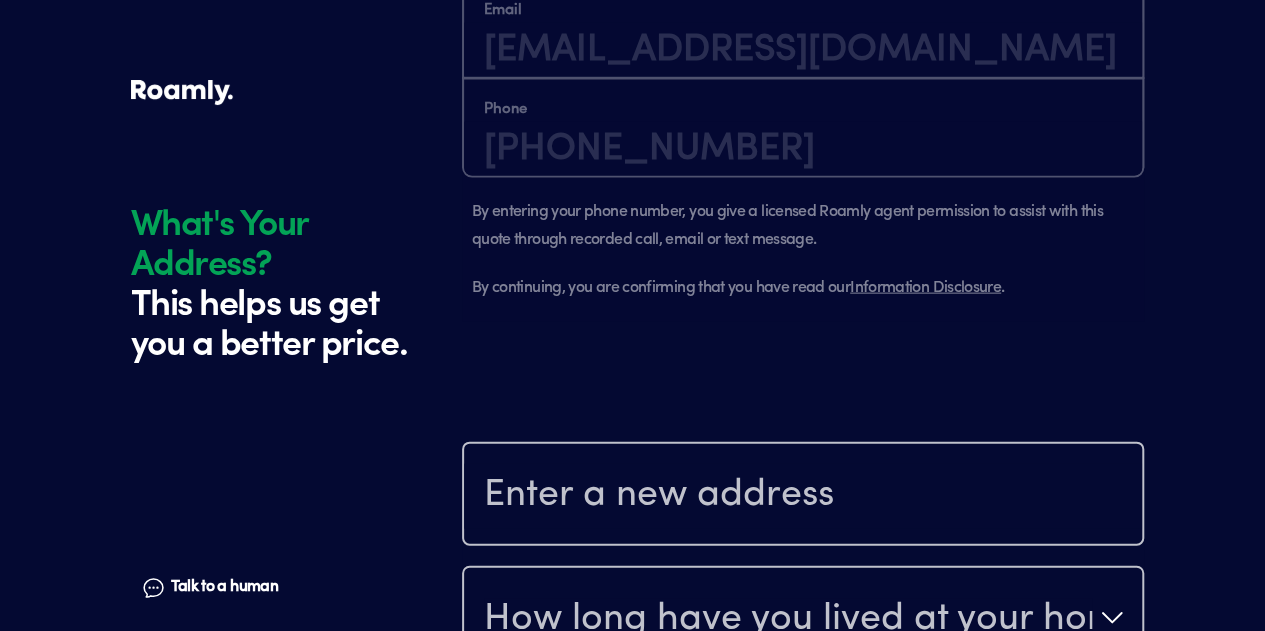 scroll, scrollTop: 2078, scrollLeft: 0, axis: vertical 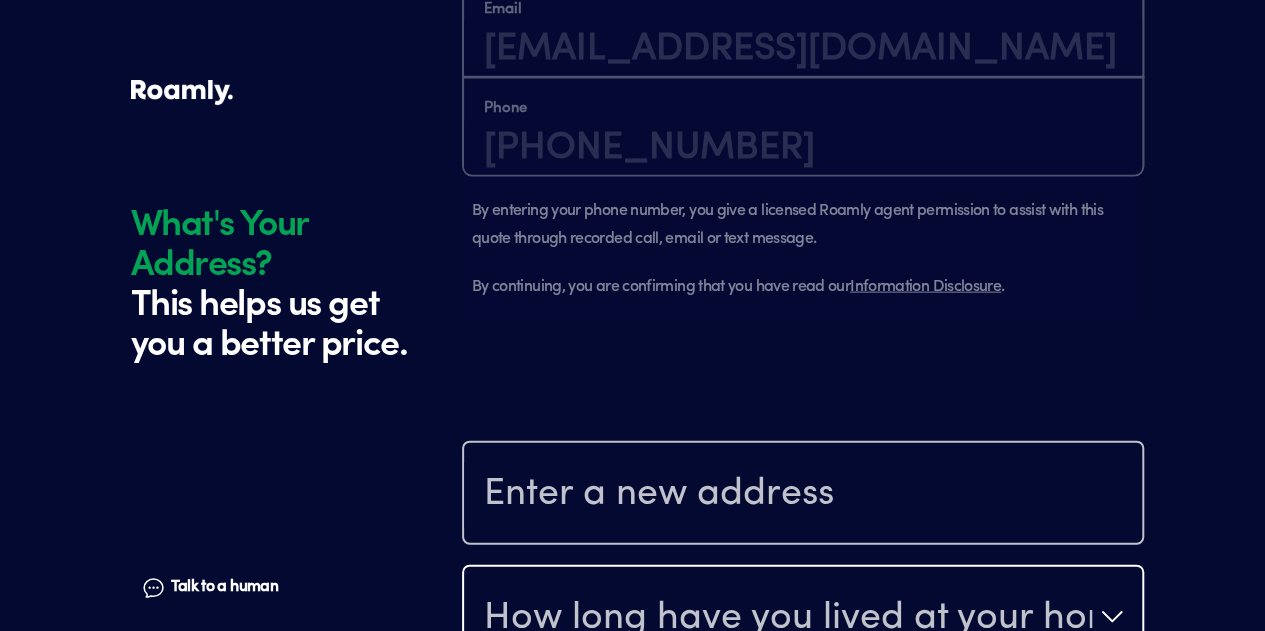 click on "How long have you lived at your home address?" at bounding box center [788, 619] 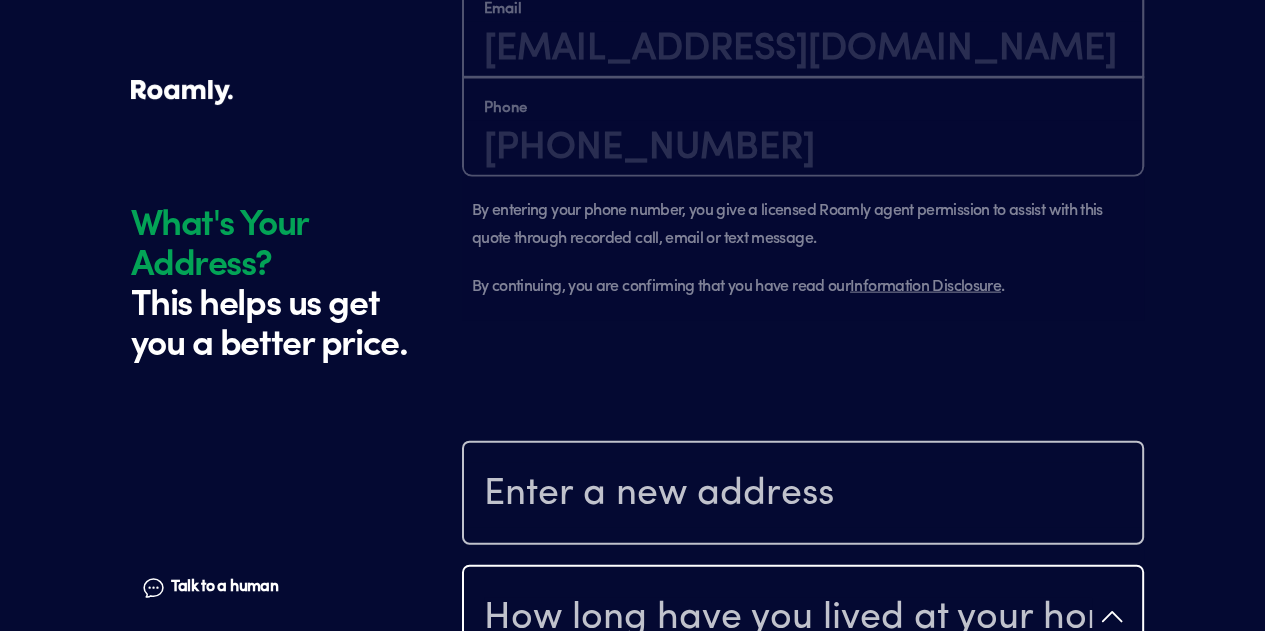 click on "Less than 1 year" at bounding box center [803, 701] 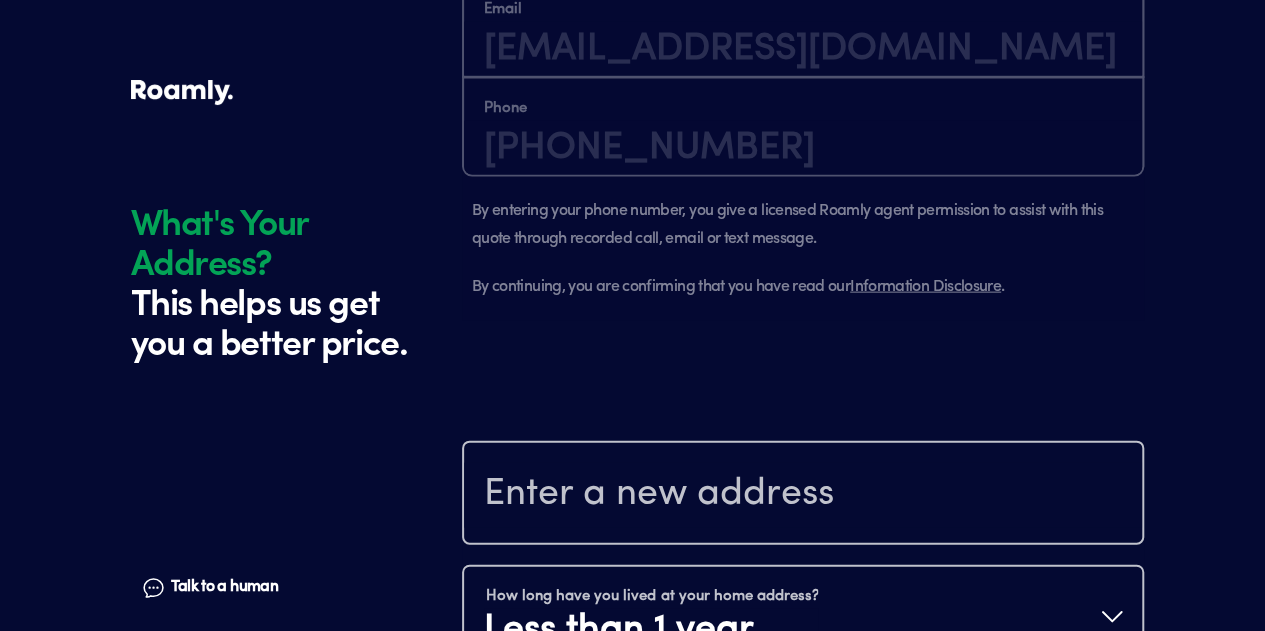 click at bounding box center (803, 495) 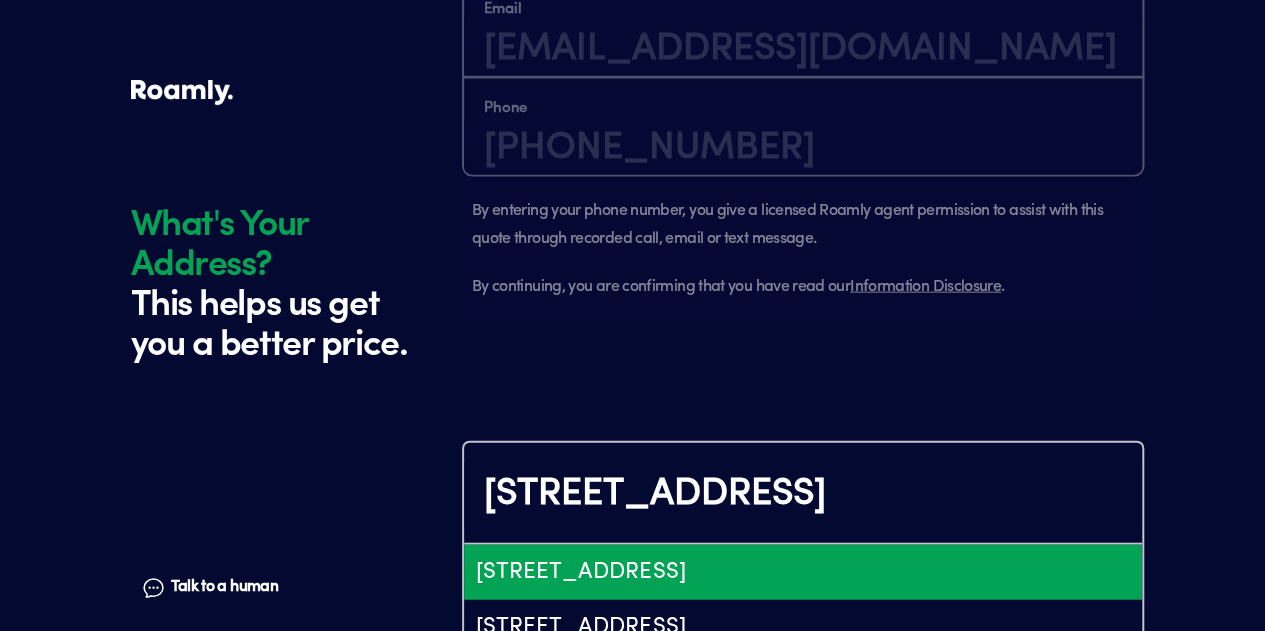 click on "[STREET_ADDRESS]" at bounding box center (803, 572) 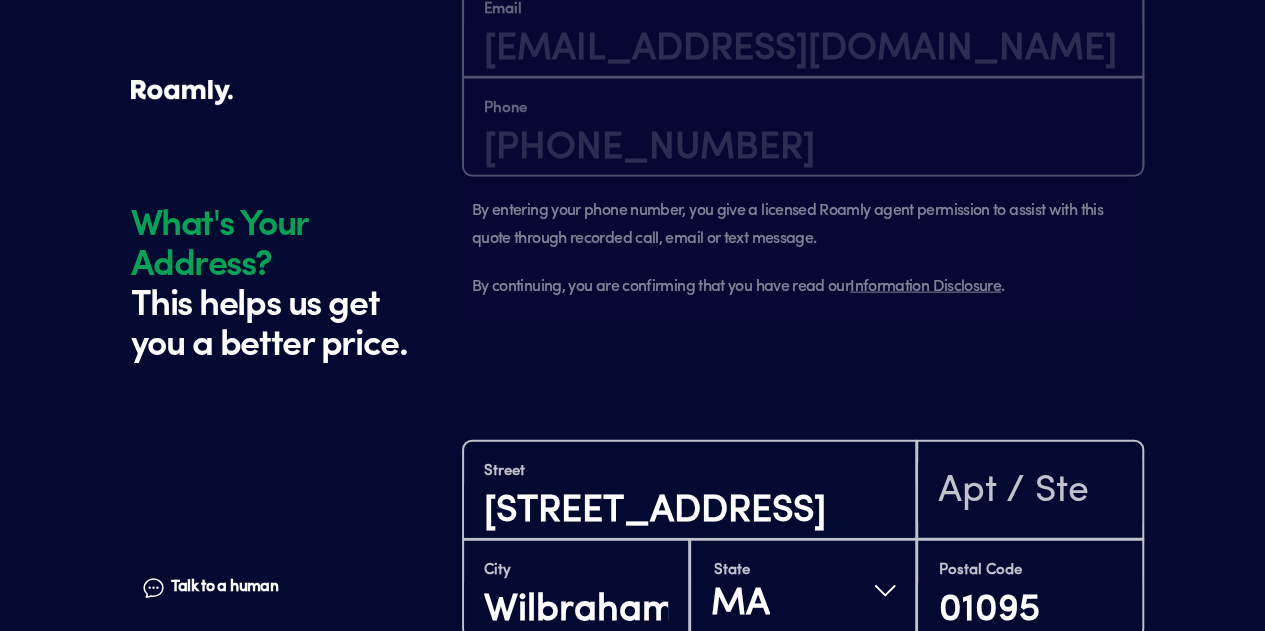 scroll, scrollTop: 2178, scrollLeft: 0, axis: vertical 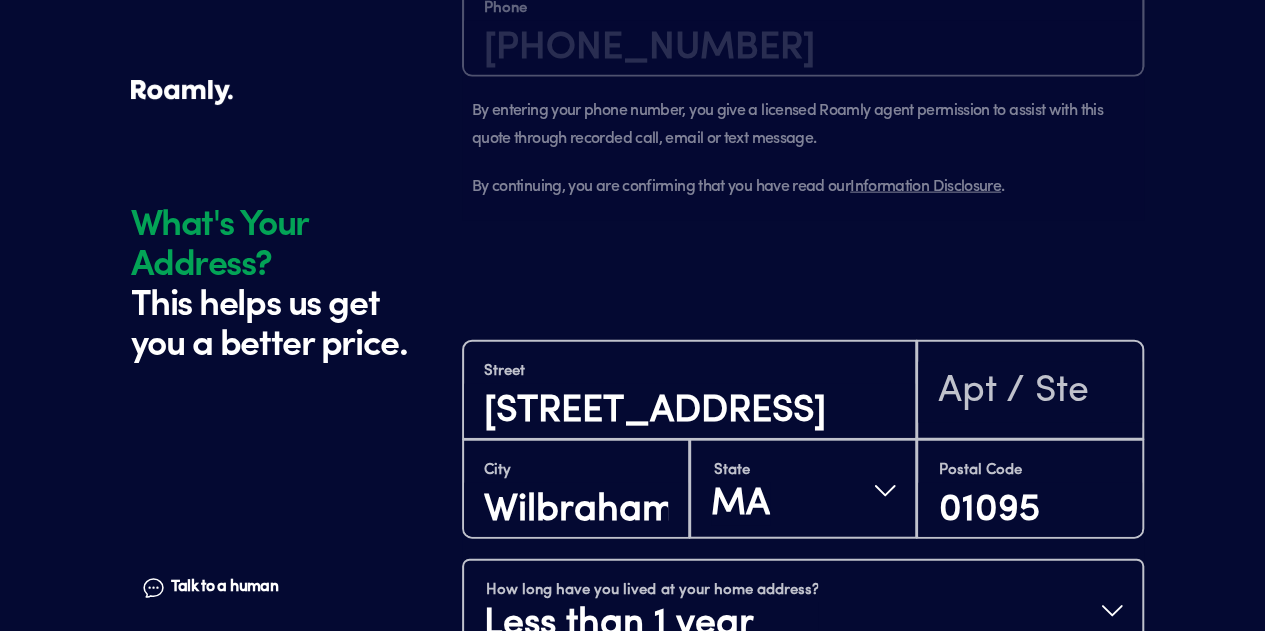 click on "Continue" at bounding box center [803, 720] 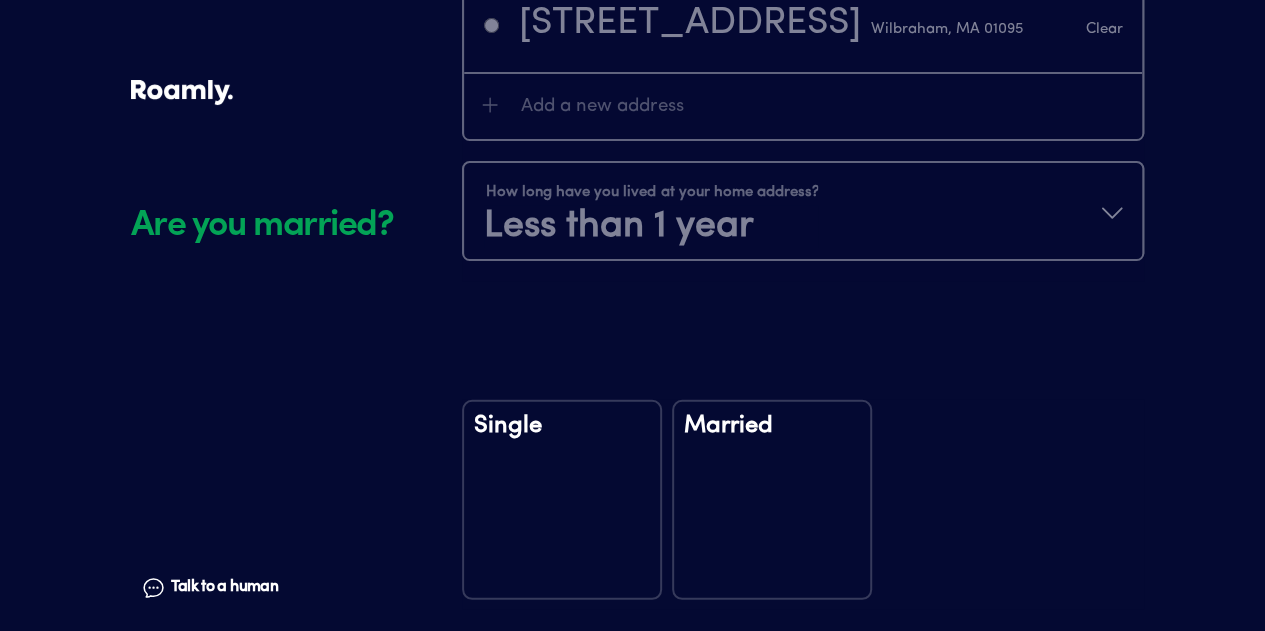 scroll, scrollTop: 2649, scrollLeft: 0, axis: vertical 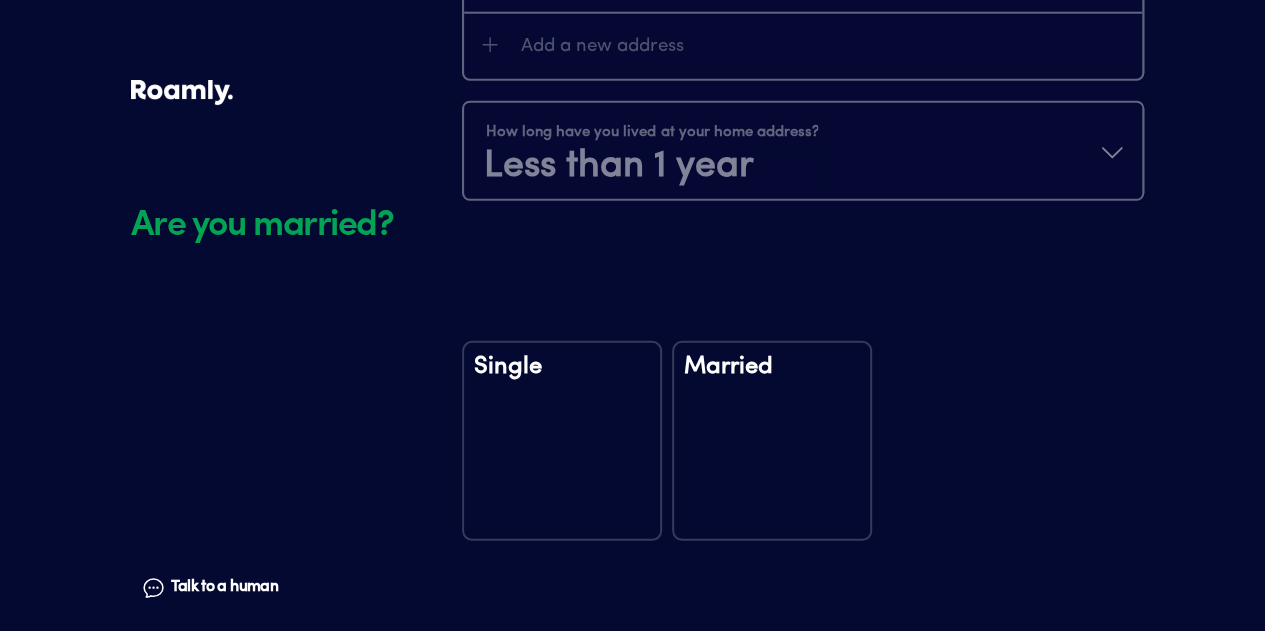 click on "Single" at bounding box center [562, 441] 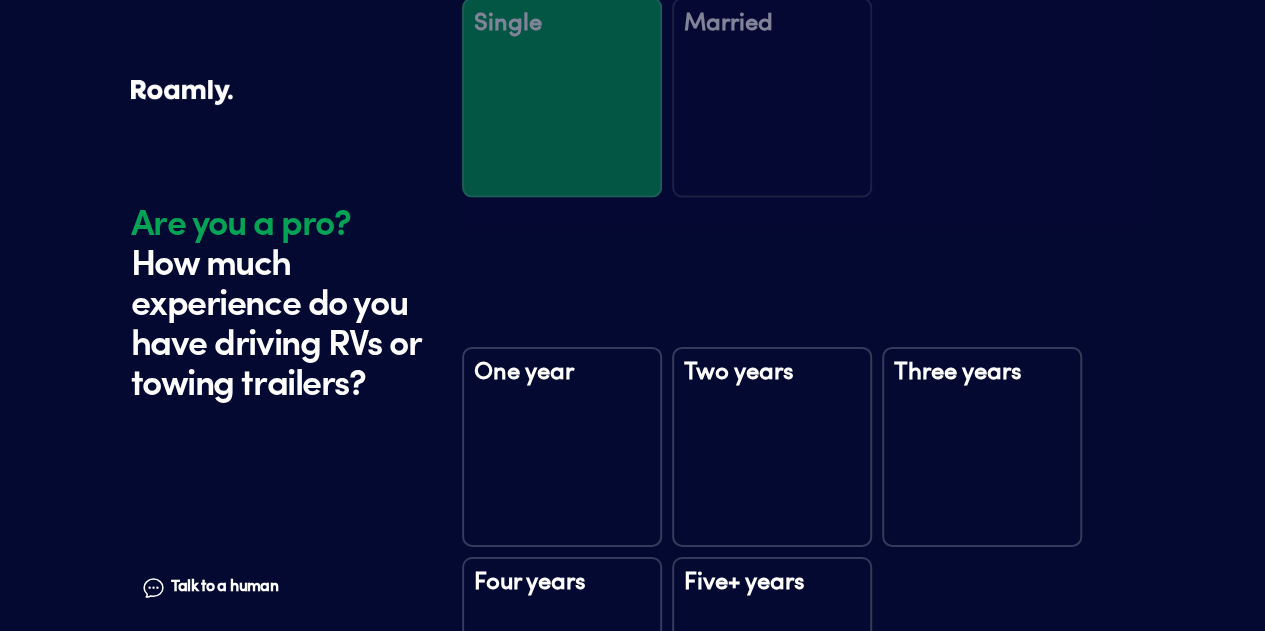 scroll, scrollTop: 3039, scrollLeft: 0, axis: vertical 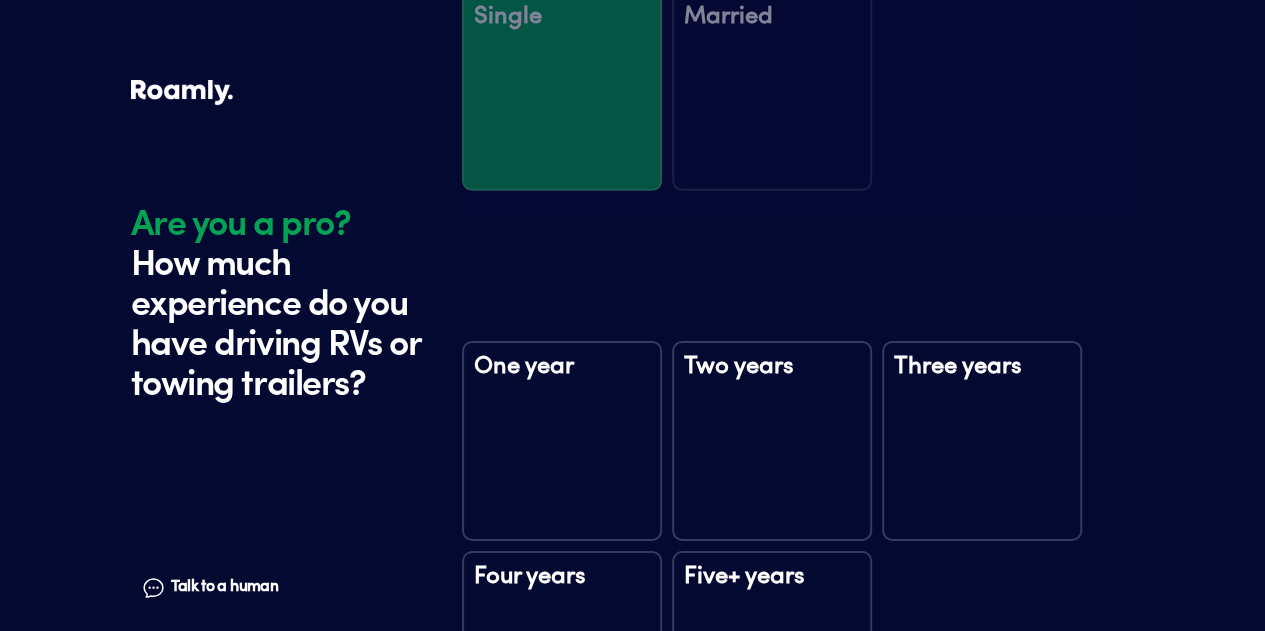 click on "One year" at bounding box center [562, 441] 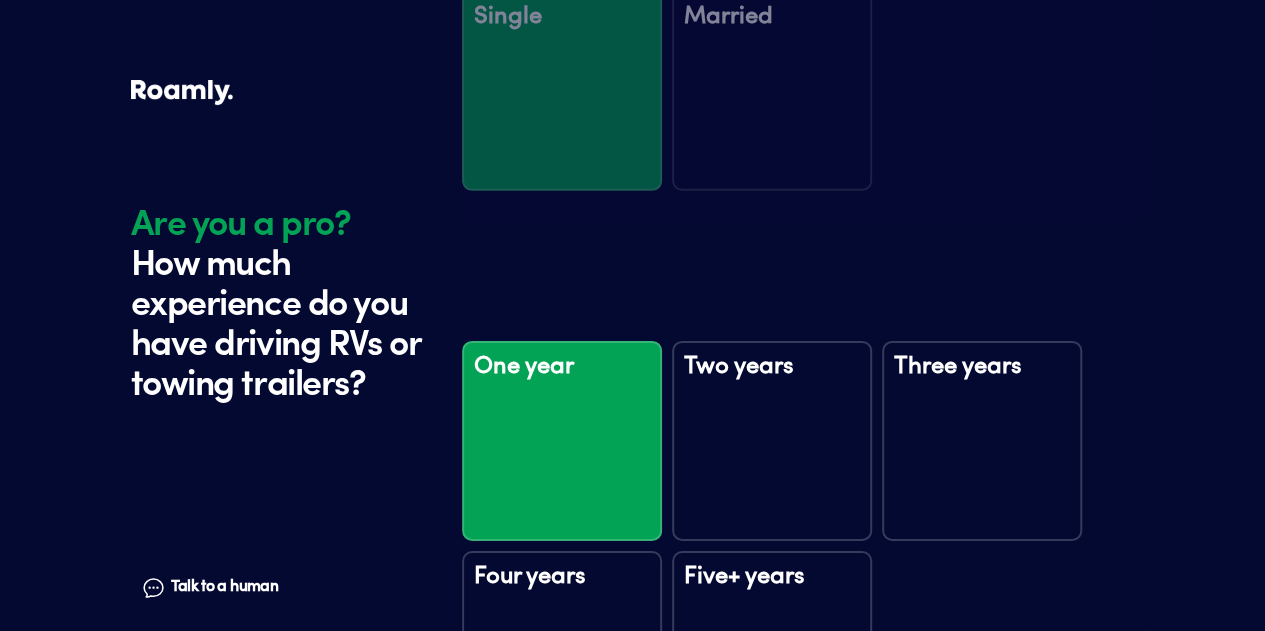 scroll, scrollTop: 3090, scrollLeft: 0, axis: vertical 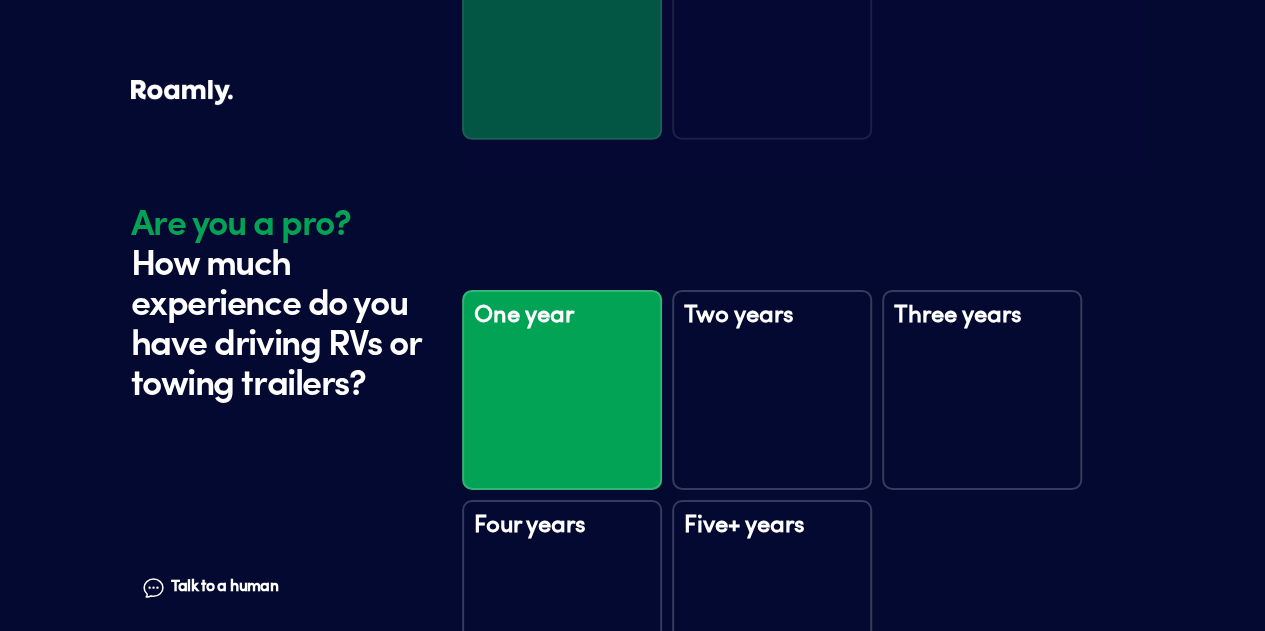 click on "Continue" at bounding box center [803, 771] 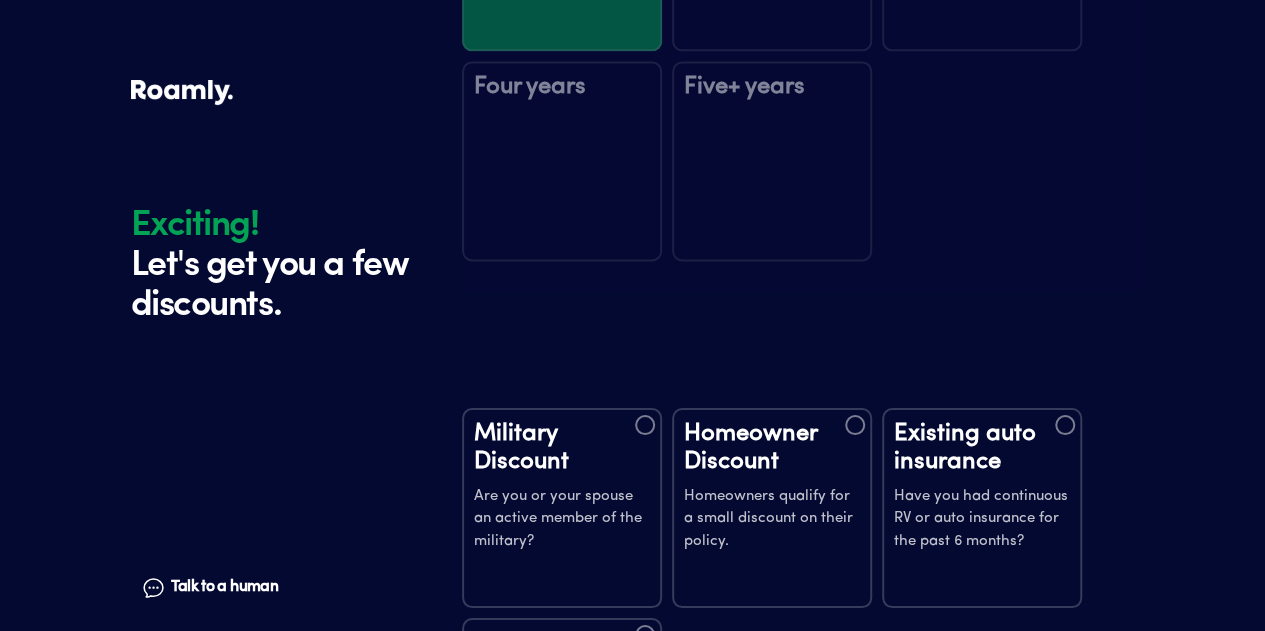 scroll, scrollTop: 3629, scrollLeft: 0, axis: vertical 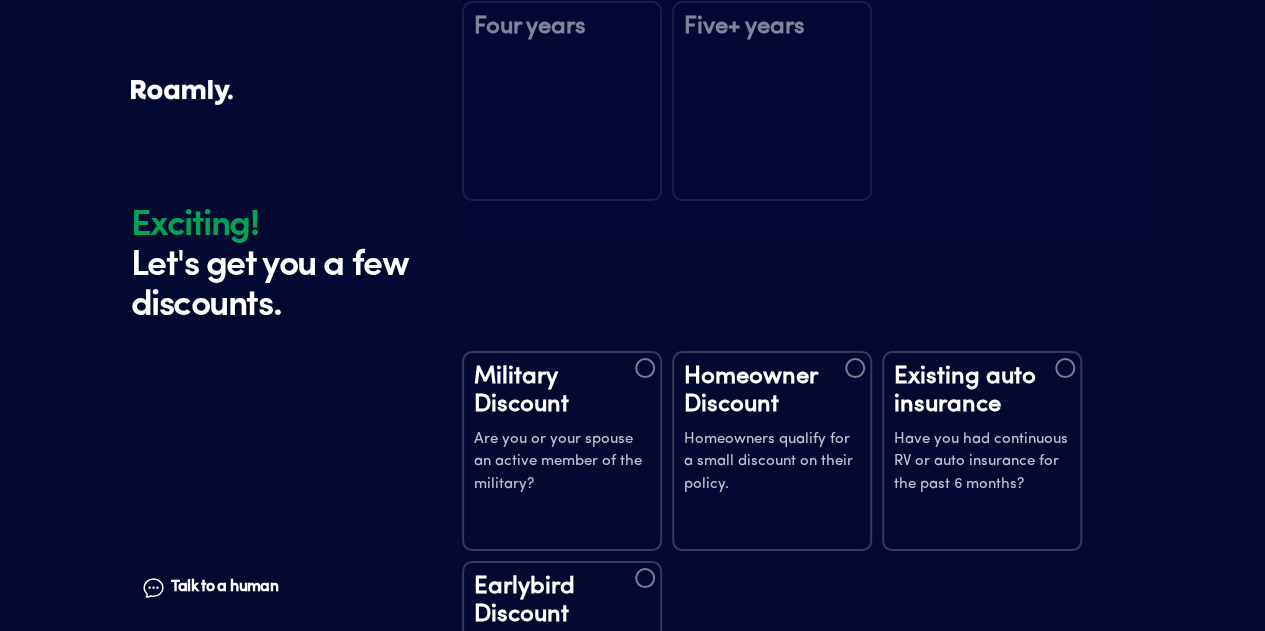 click on "Continue" at bounding box center [803, 832] 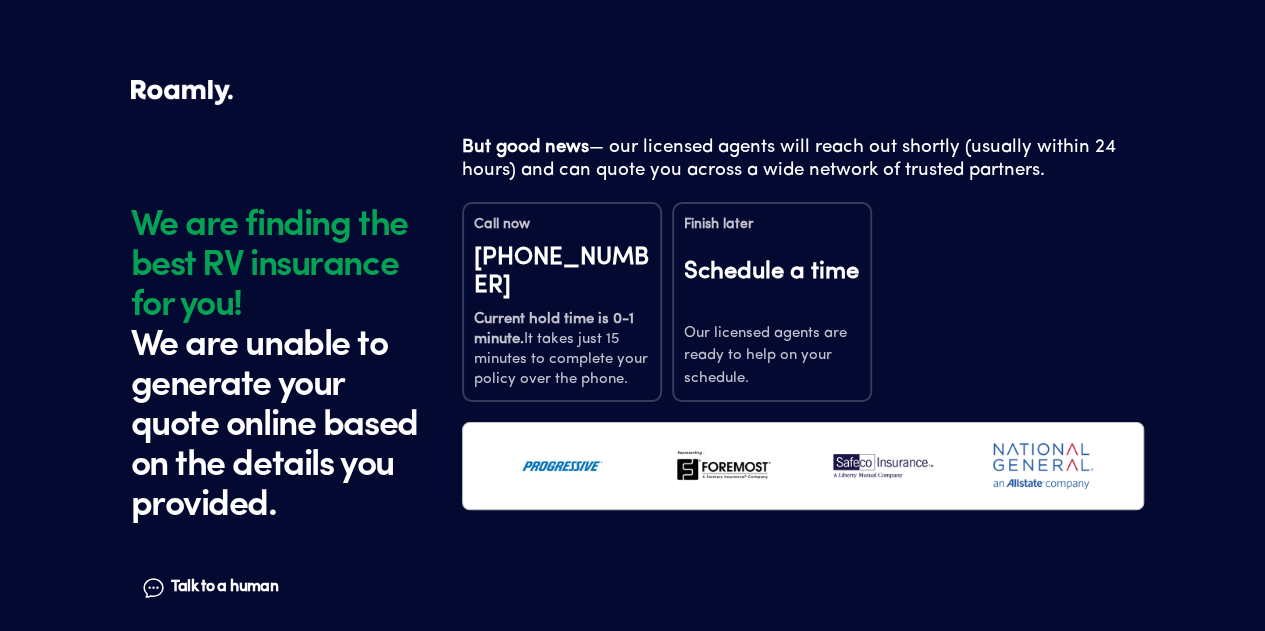 scroll, scrollTop: 0, scrollLeft: 0, axis: both 